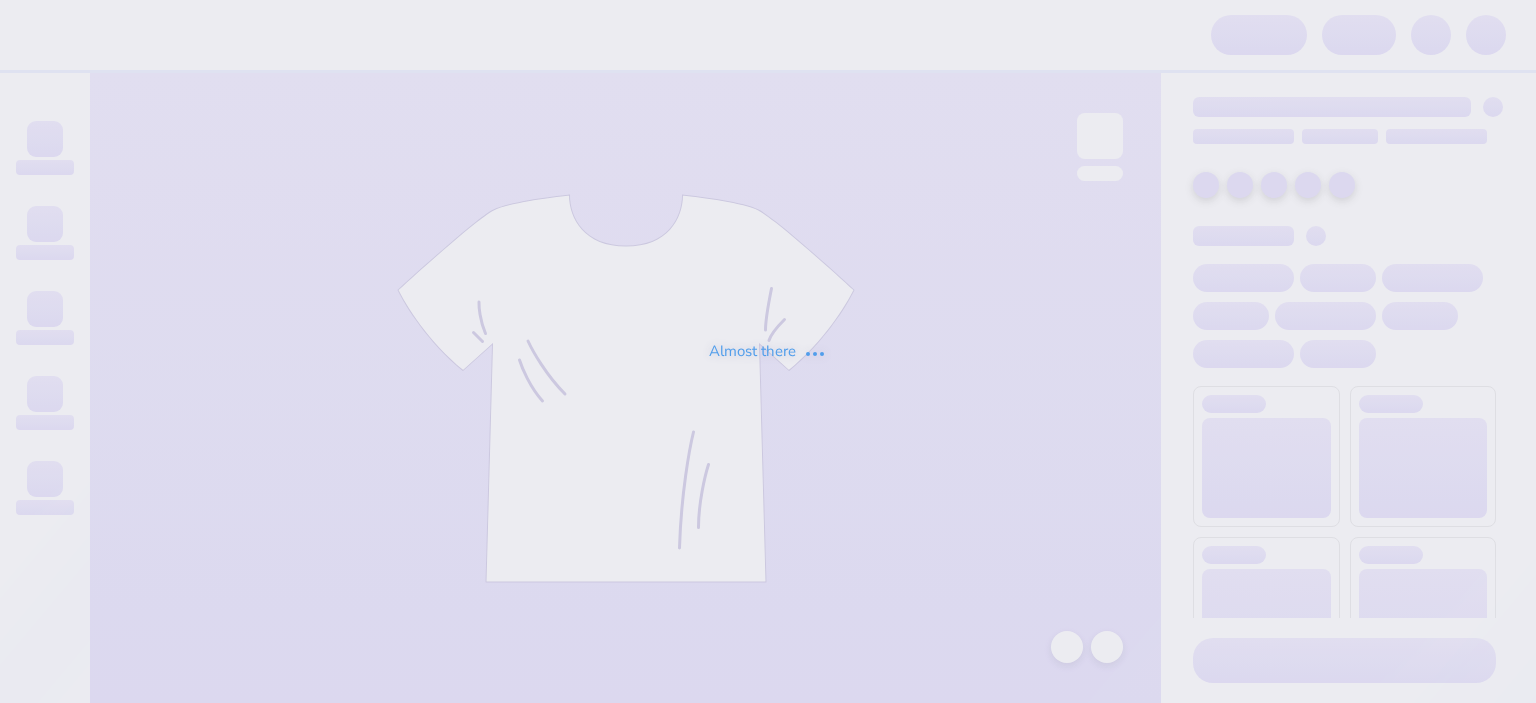 scroll, scrollTop: 0, scrollLeft: 0, axis: both 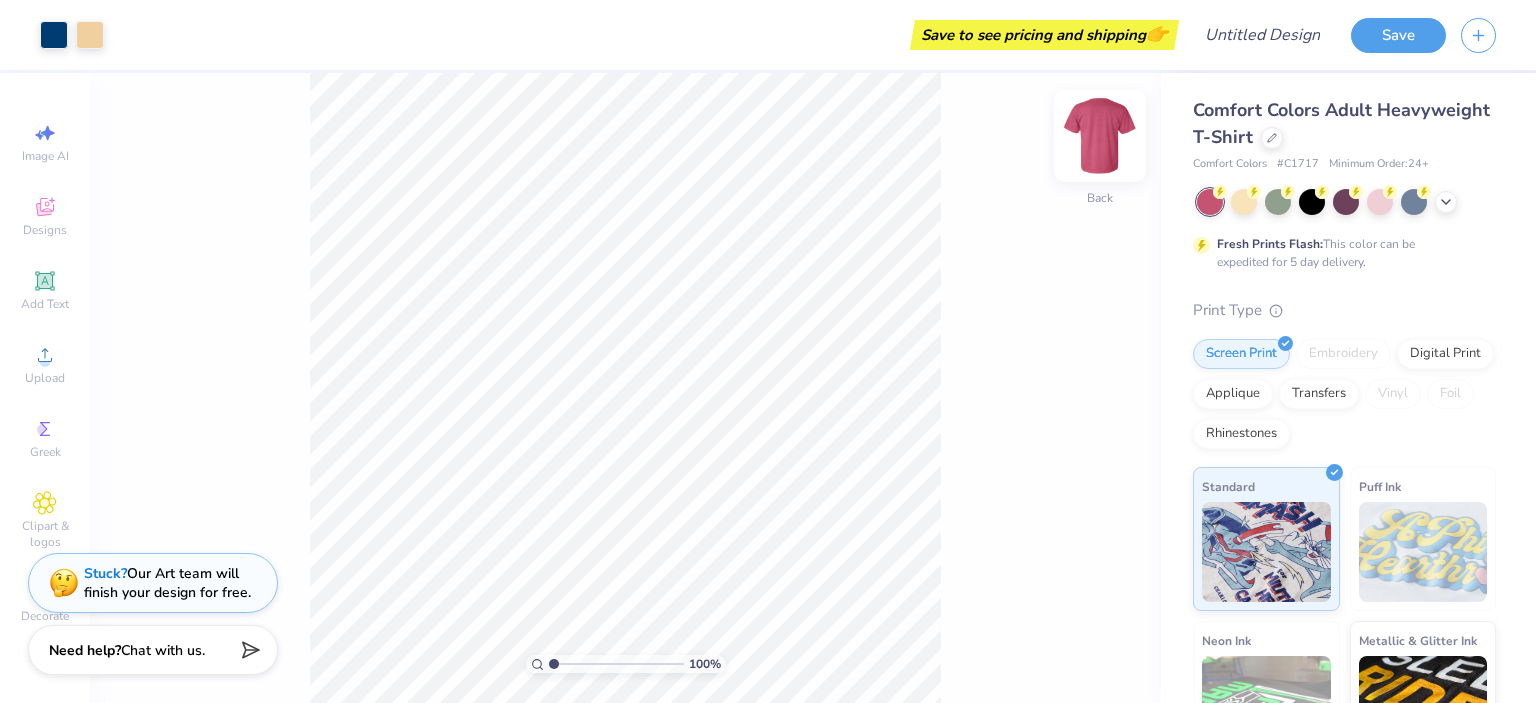 click at bounding box center [1100, 136] 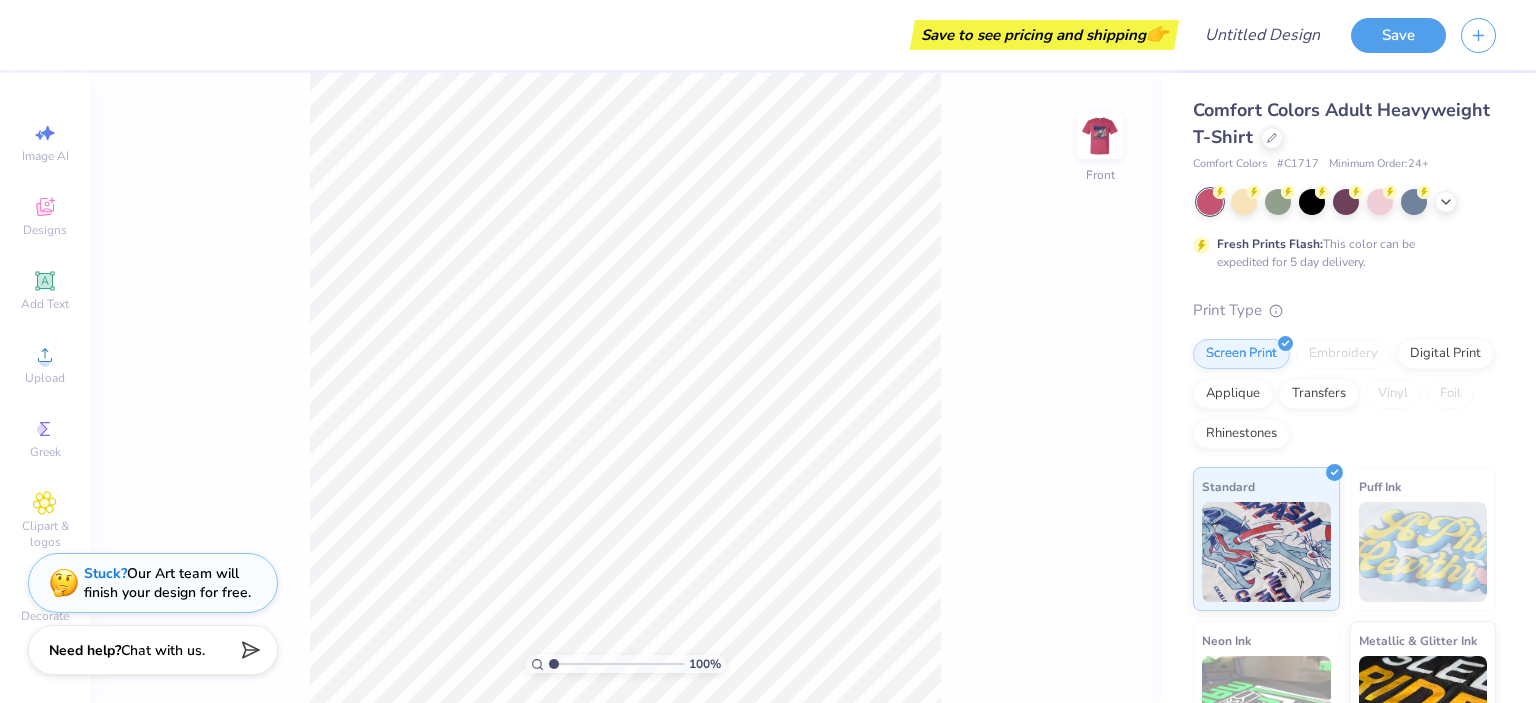 click at bounding box center (1100, 136) 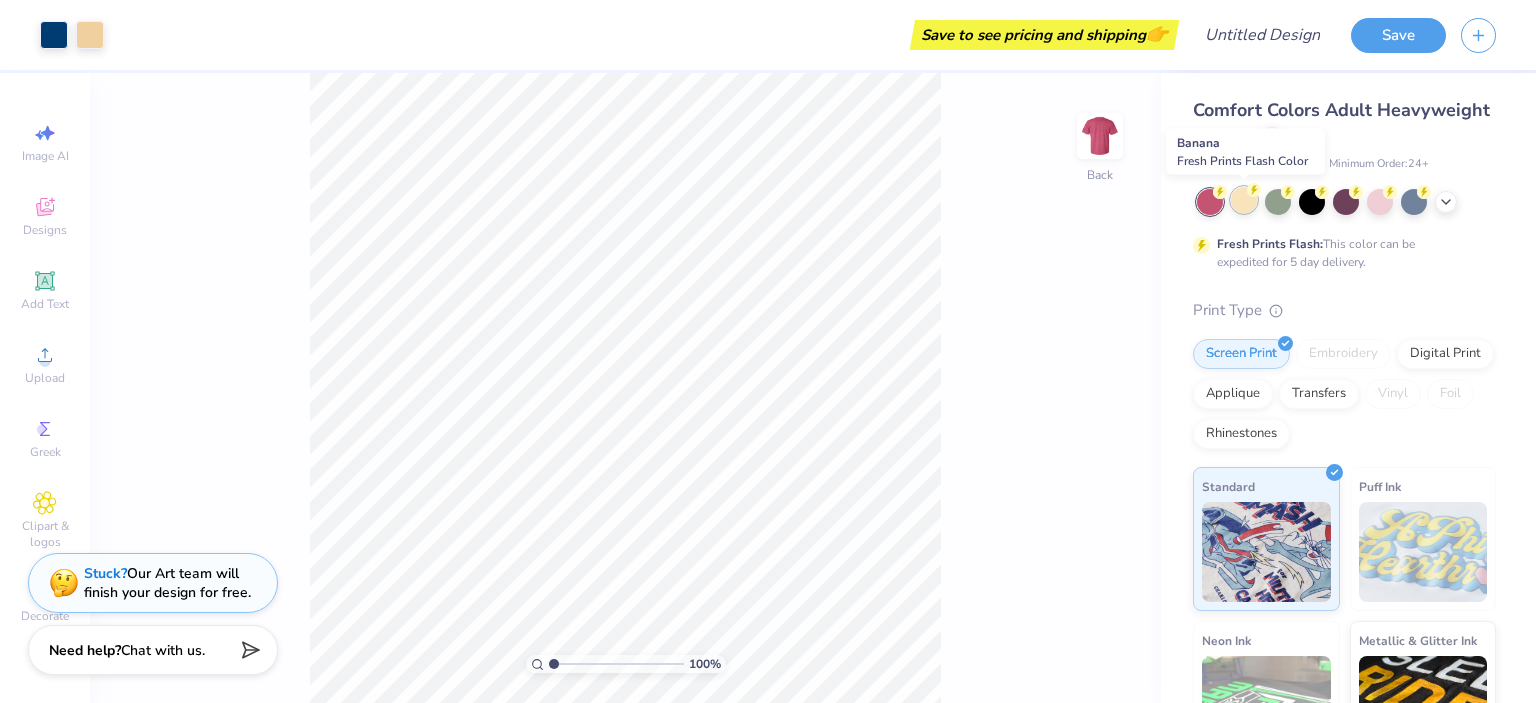click at bounding box center [1244, 200] 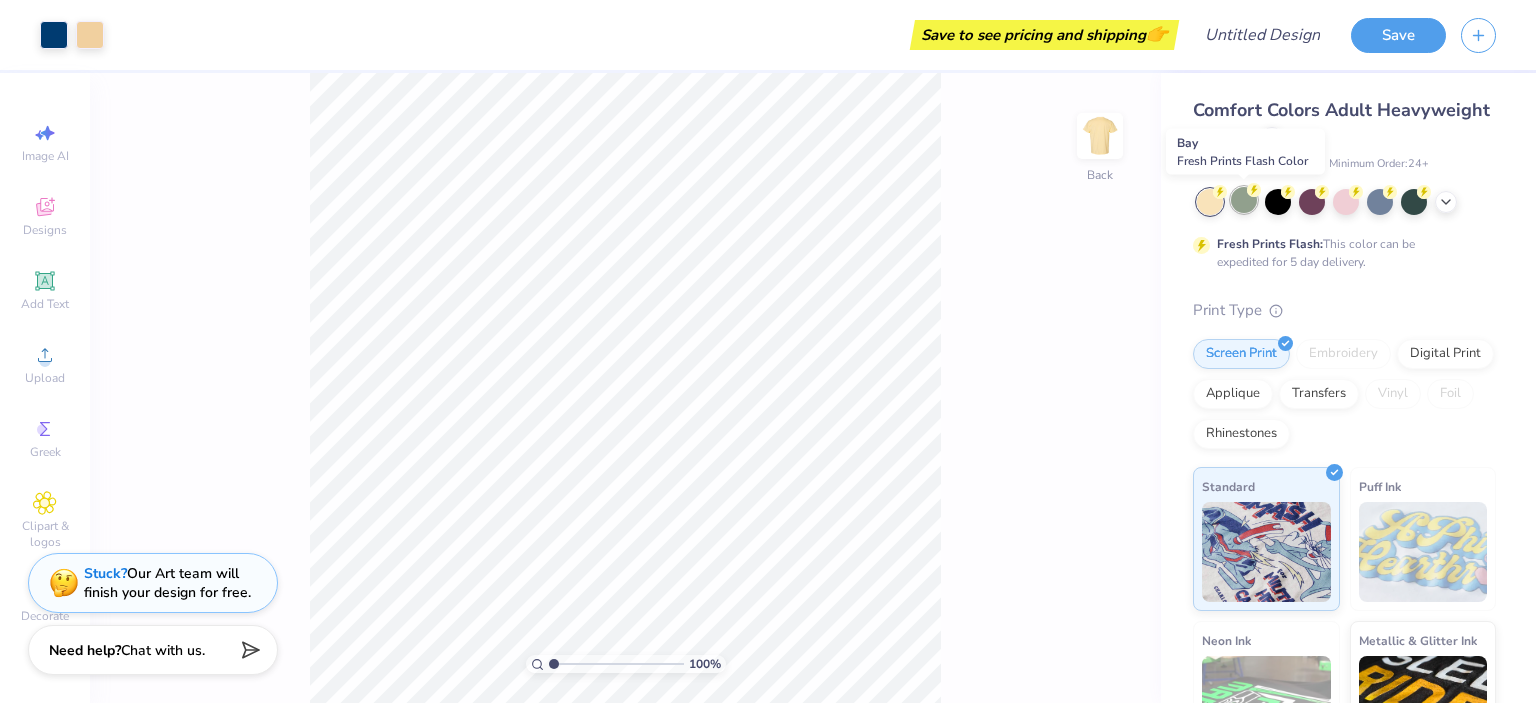 click at bounding box center [1244, 200] 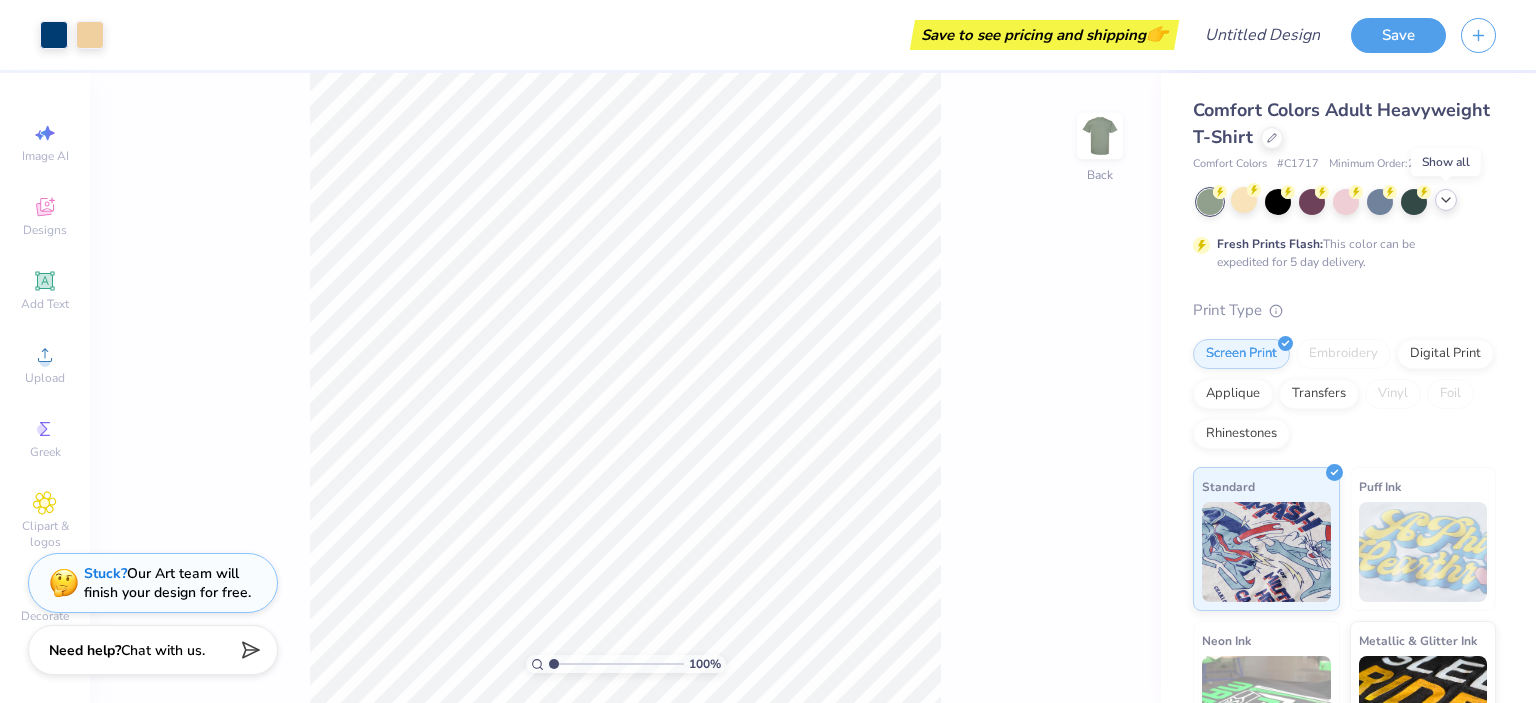 click 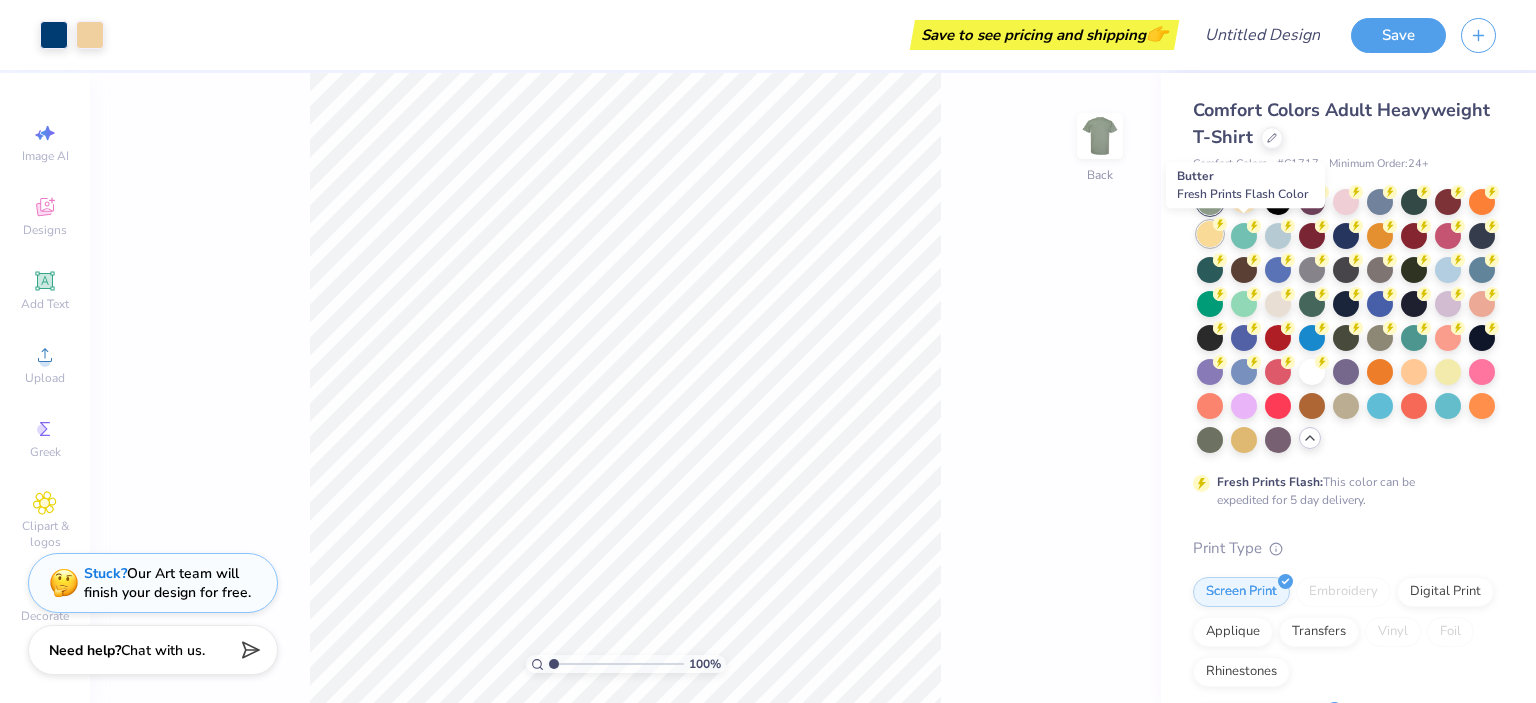 click at bounding box center (1210, 234) 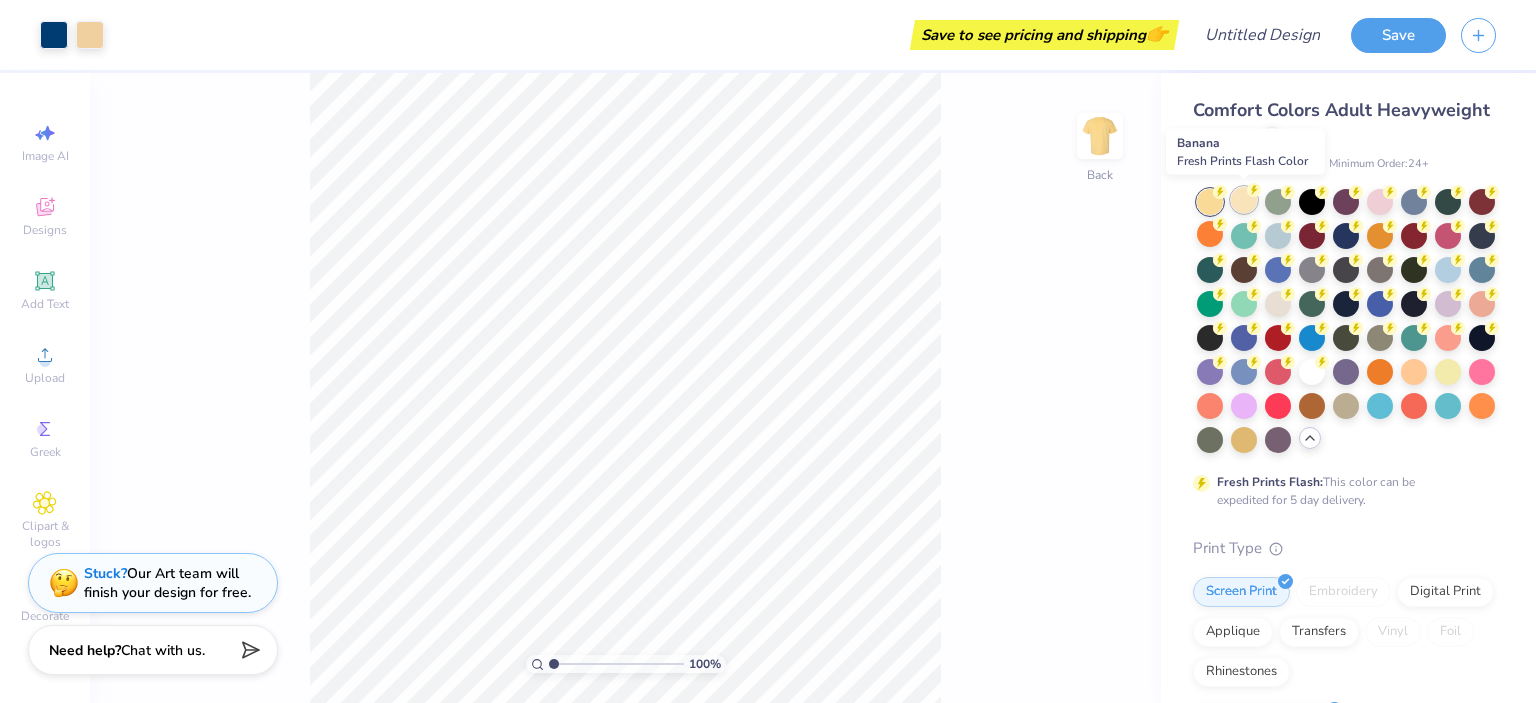 click at bounding box center (1244, 200) 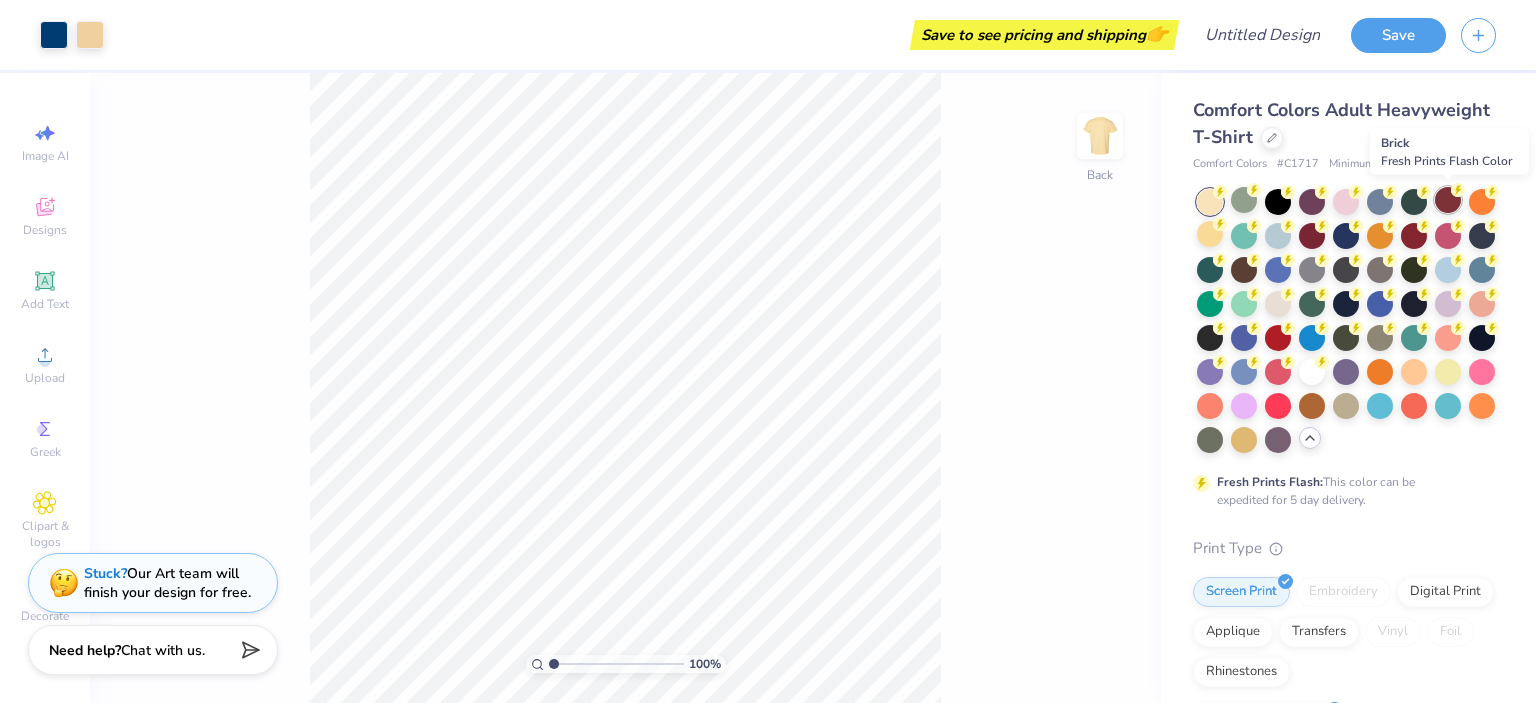 click at bounding box center (1448, 200) 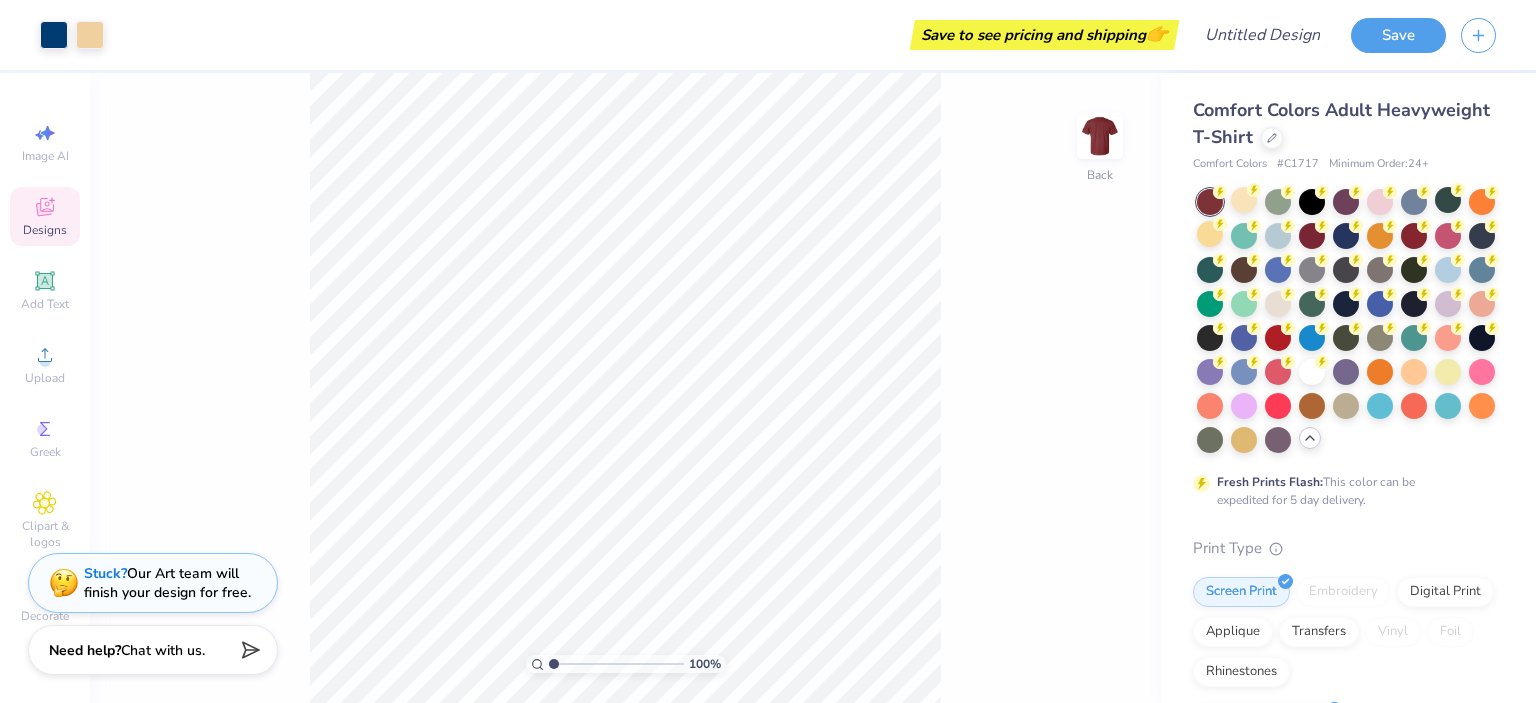 click on "Designs" at bounding box center (45, 230) 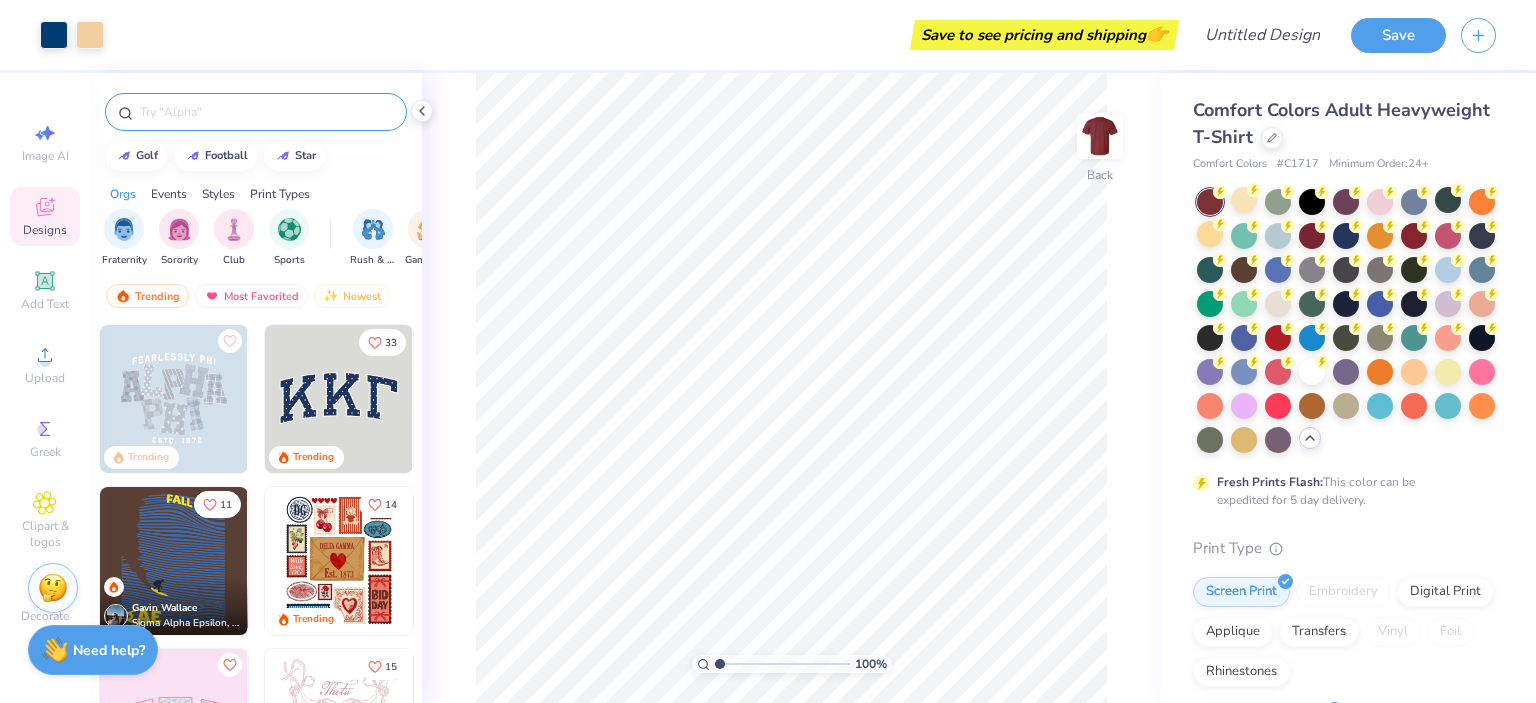 click at bounding box center [266, 112] 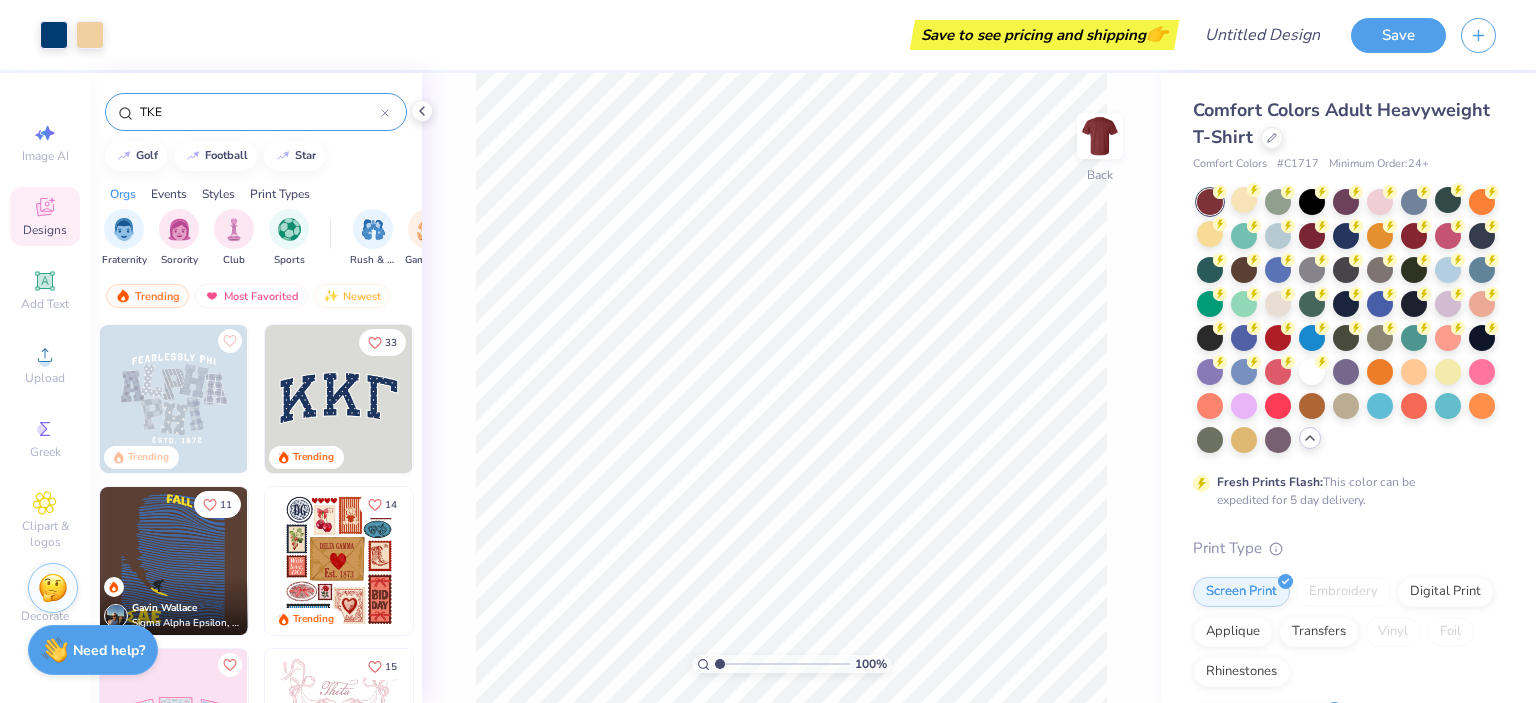 type on "TKE" 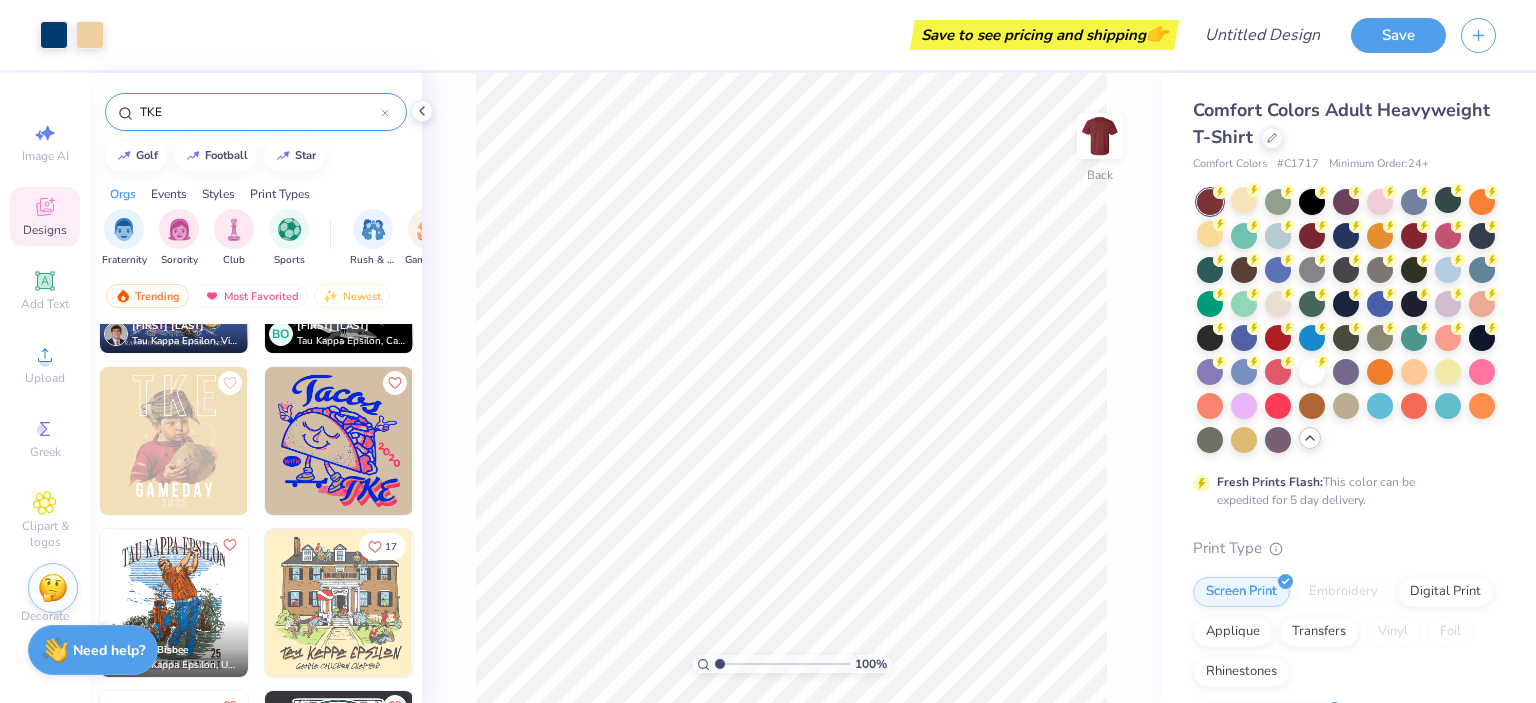 scroll, scrollTop: 112, scrollLeft: 0, axis: vertical 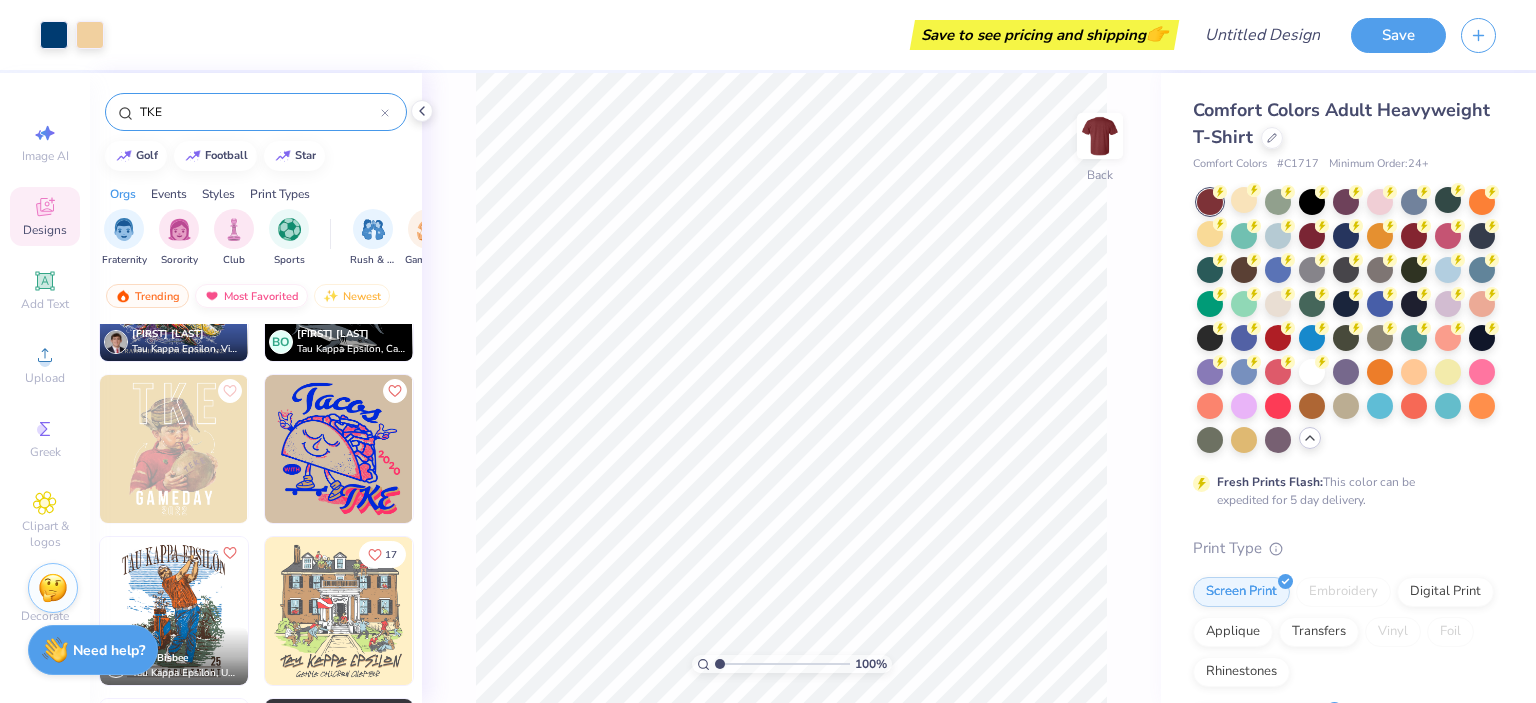click on "Most Favorited" at bounding box center [251, 296] 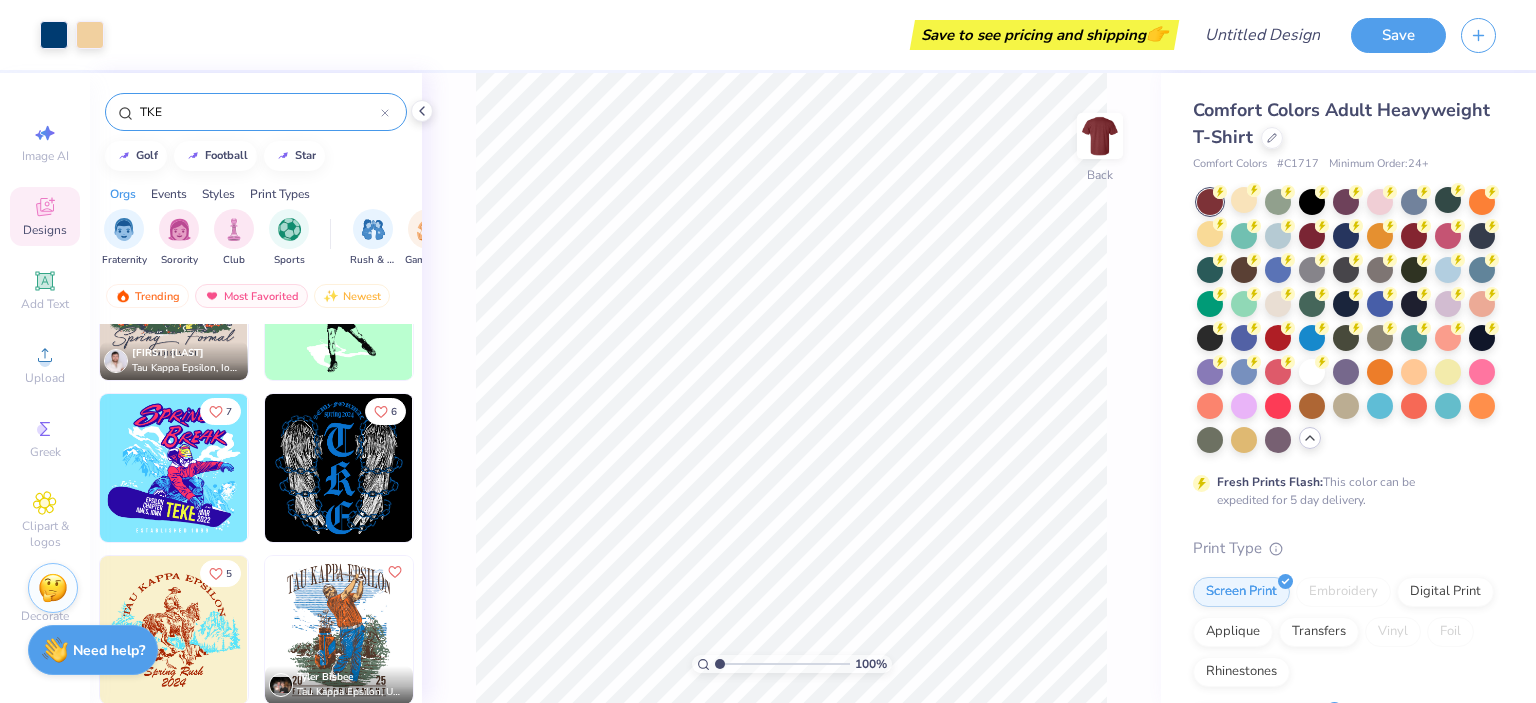 scroll, scrollTop: 904, scrollLeft: 0, axis: vertical 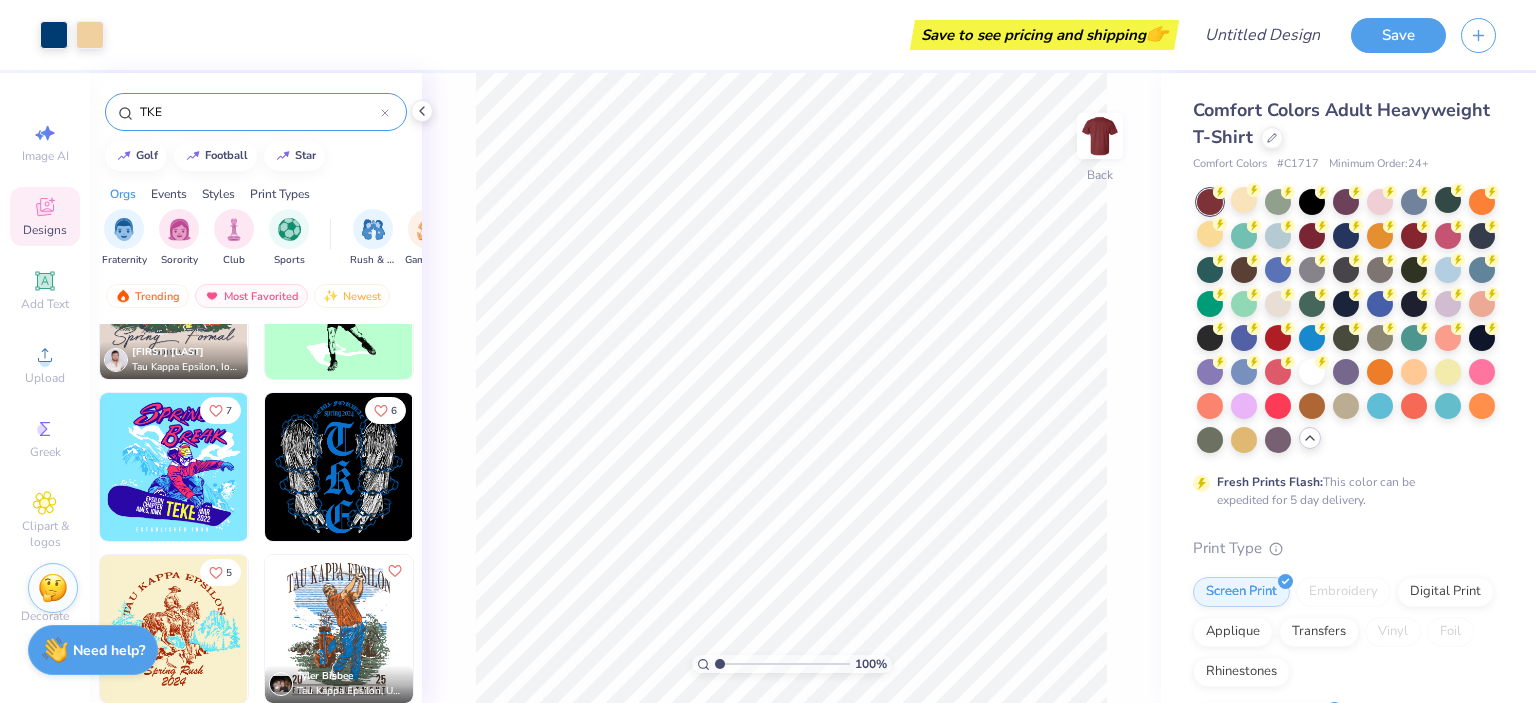 click at bounding box center [339, 467] 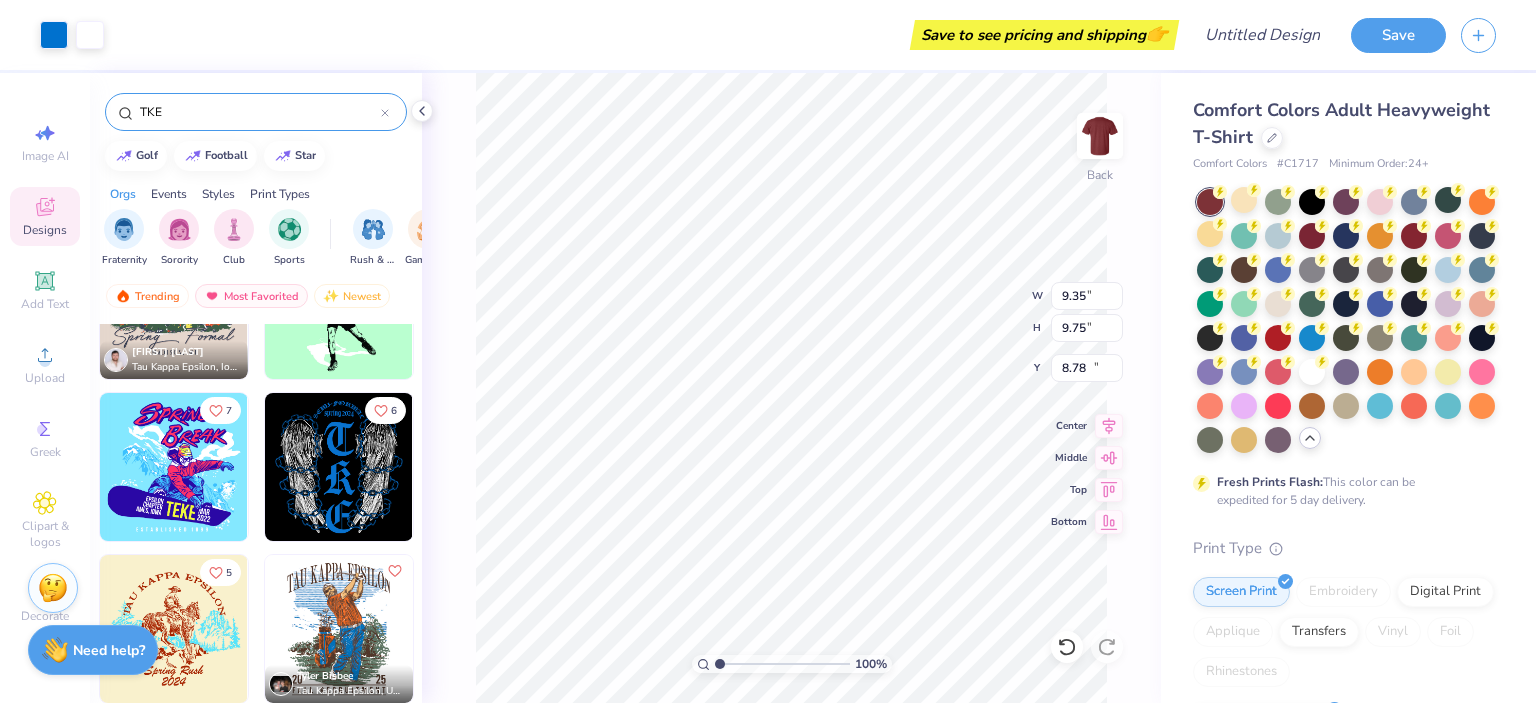 type on "14.46" 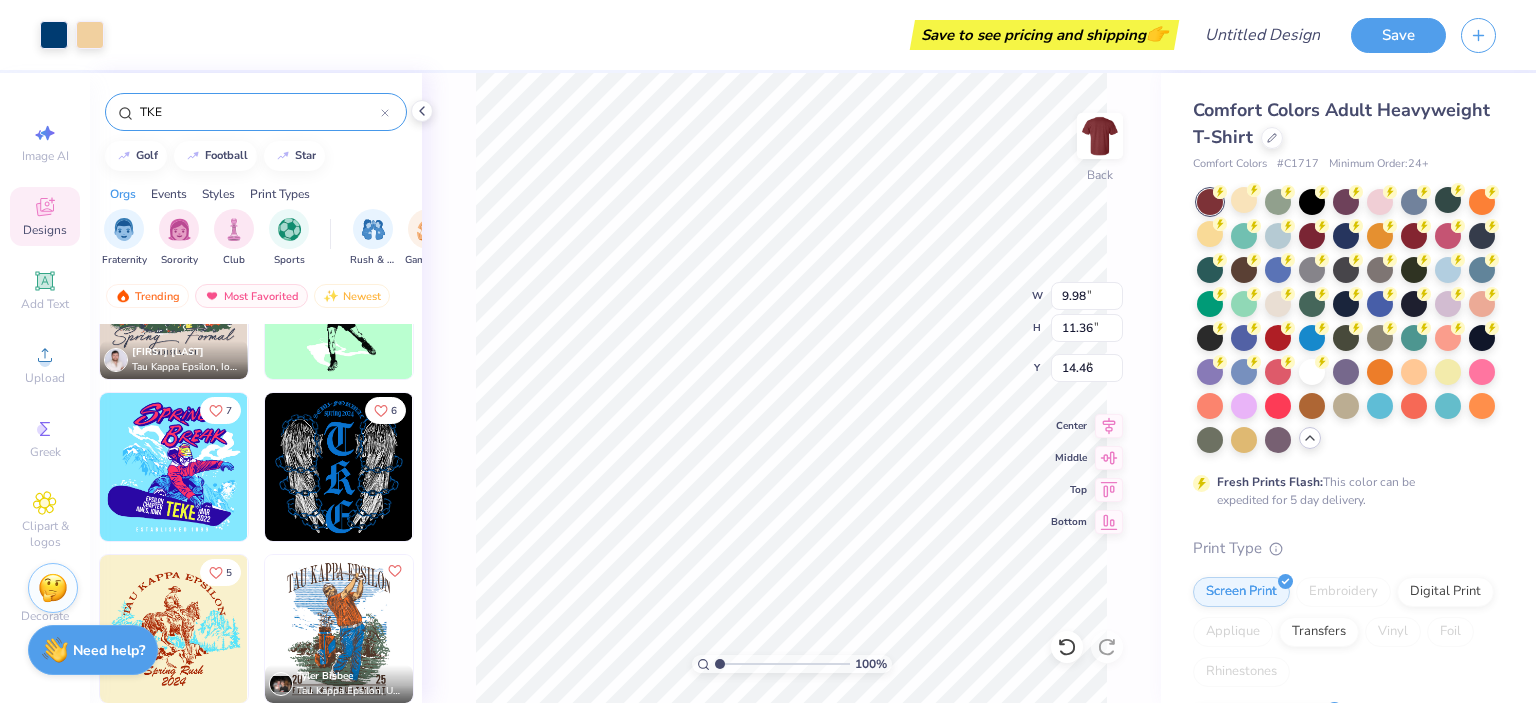 type on "9.98" 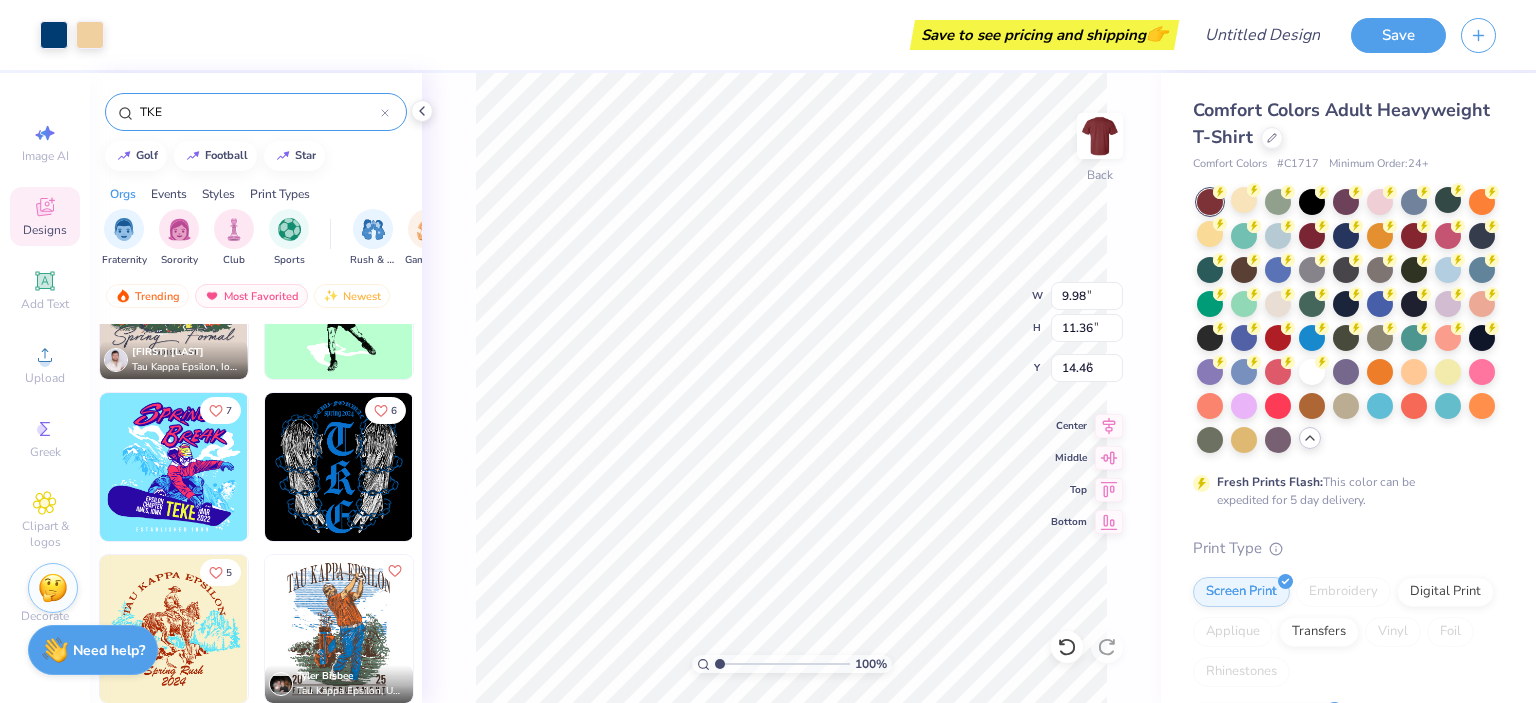 type on "11.36" 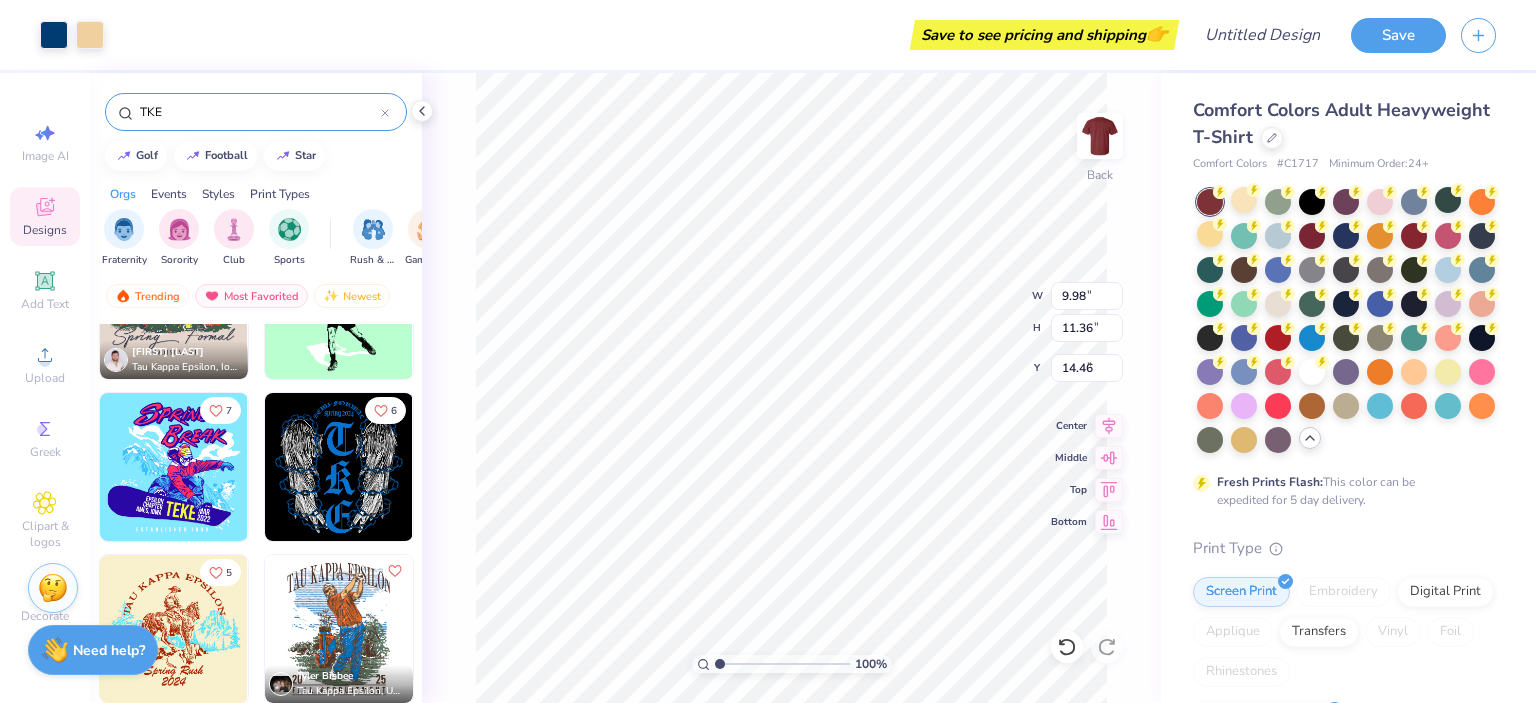 type on "3.10" 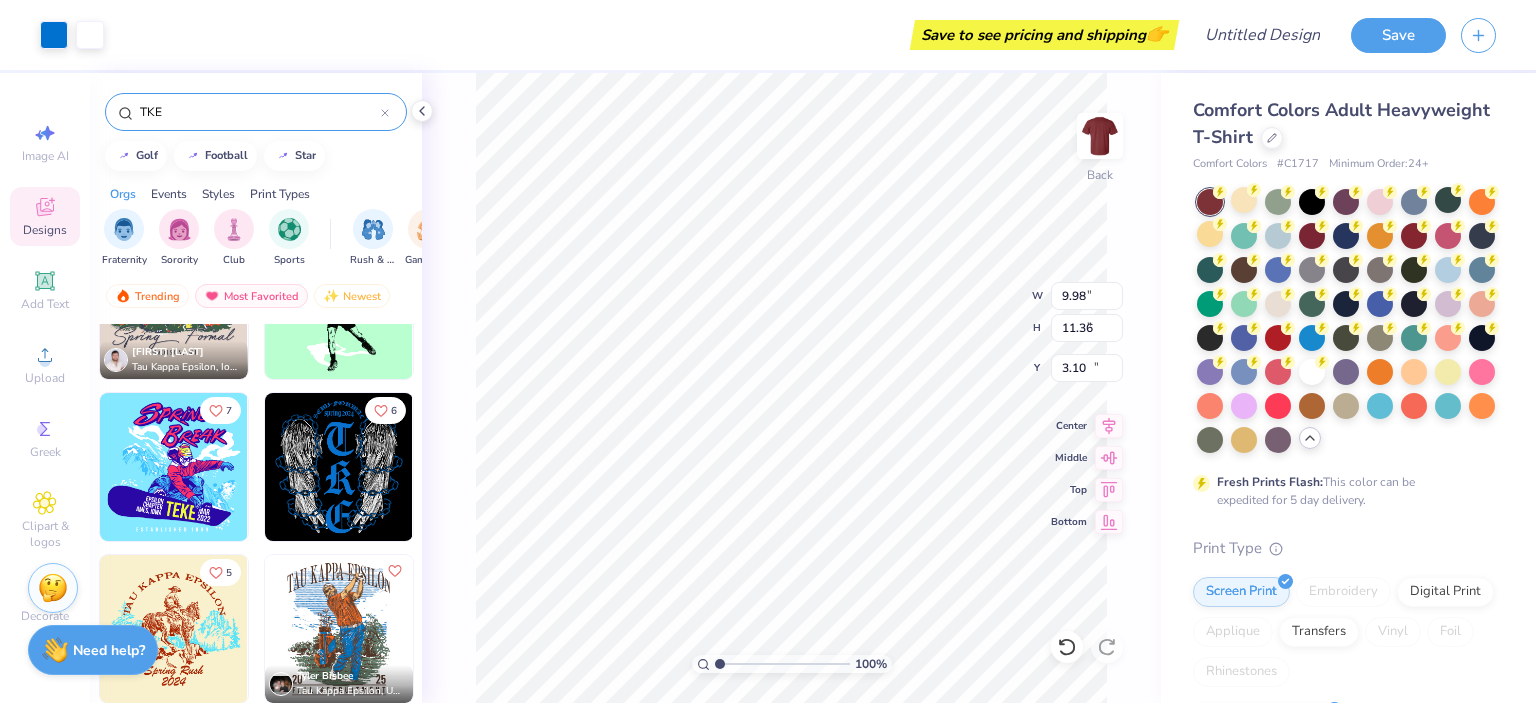 type on "9.35" 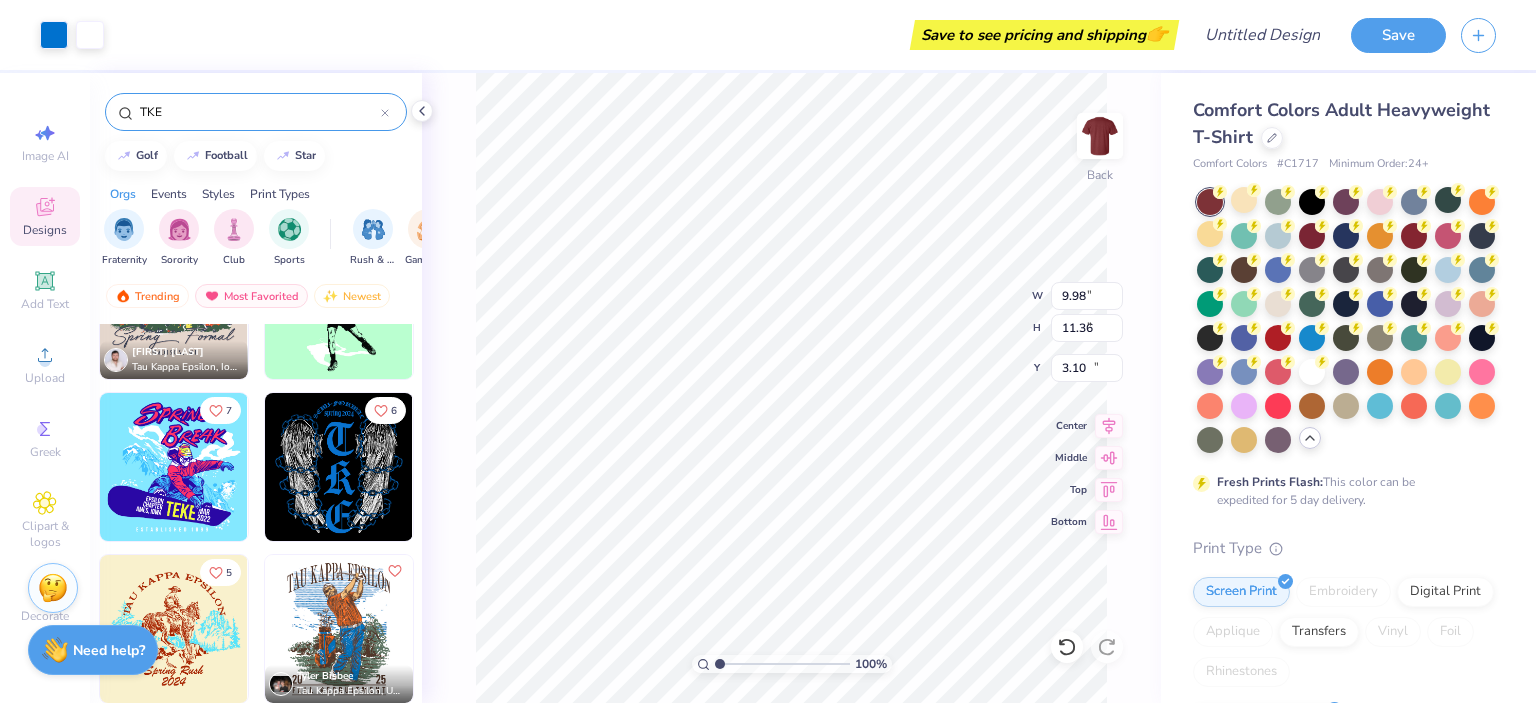 type on "9.75" 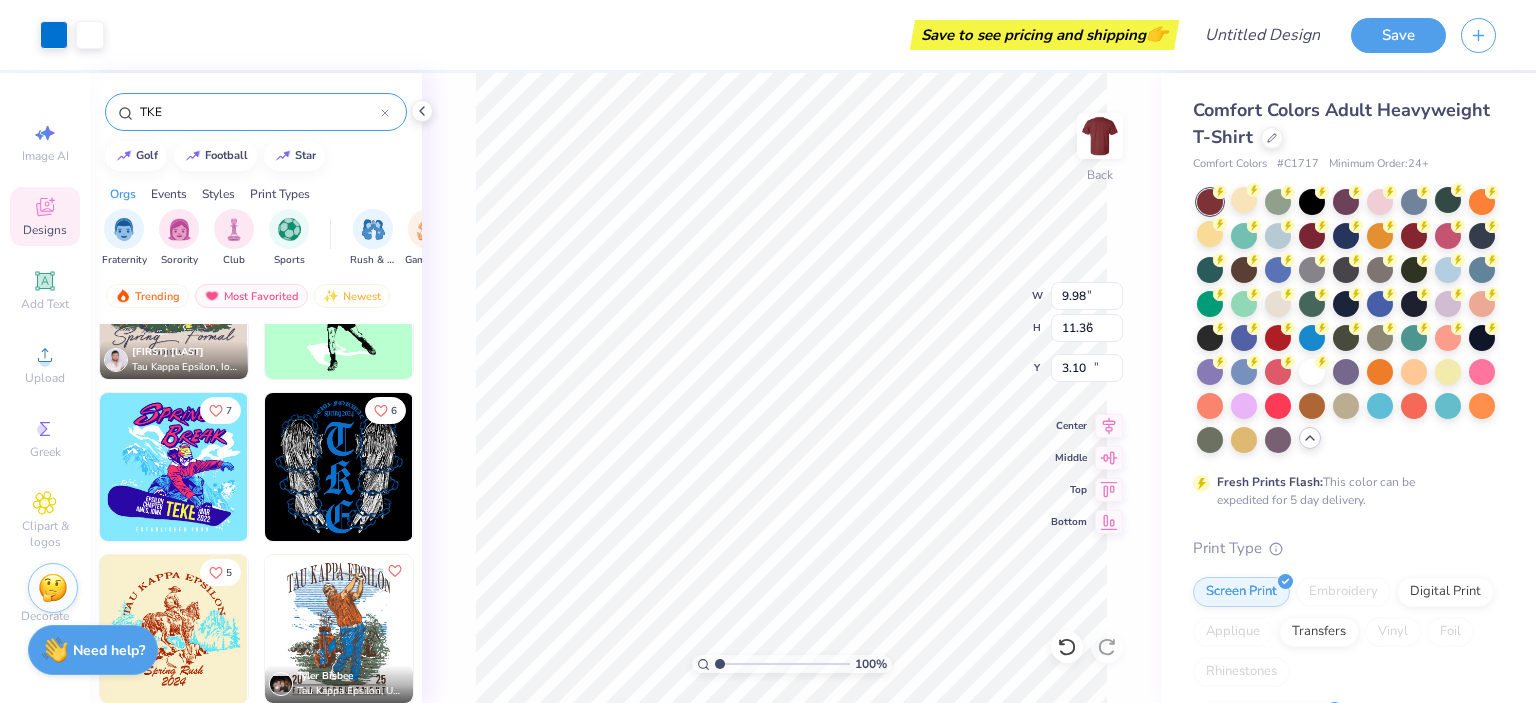 type on "14.46" 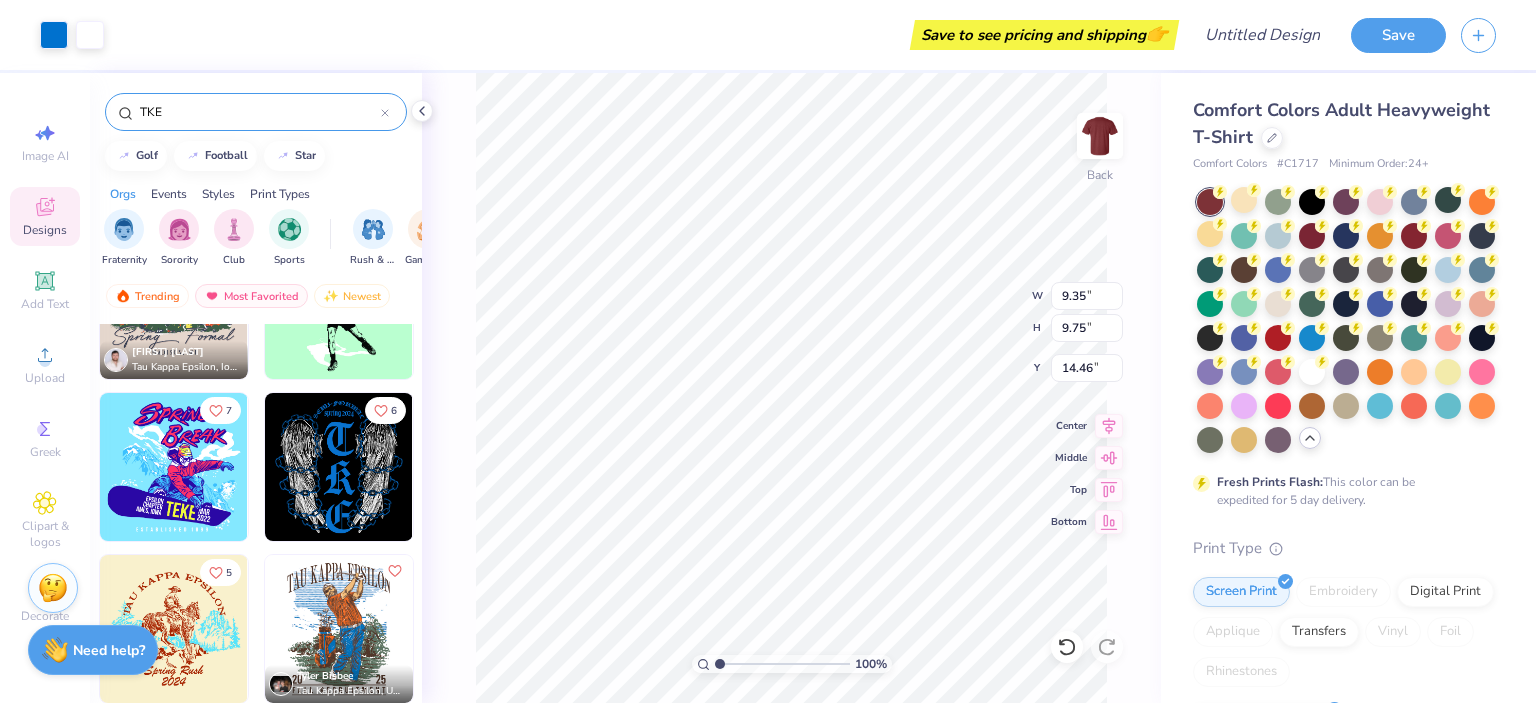 type on "9.98" 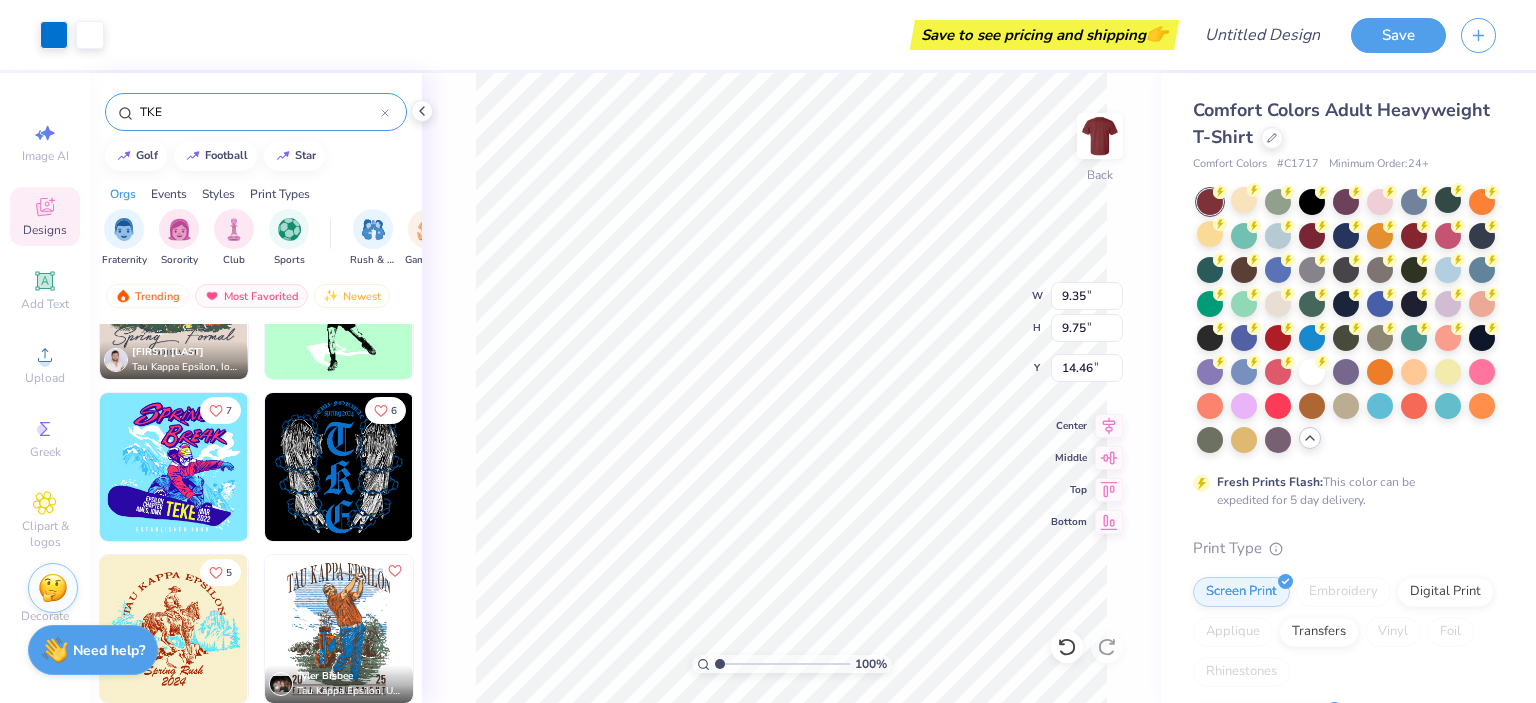 type on "11.36" 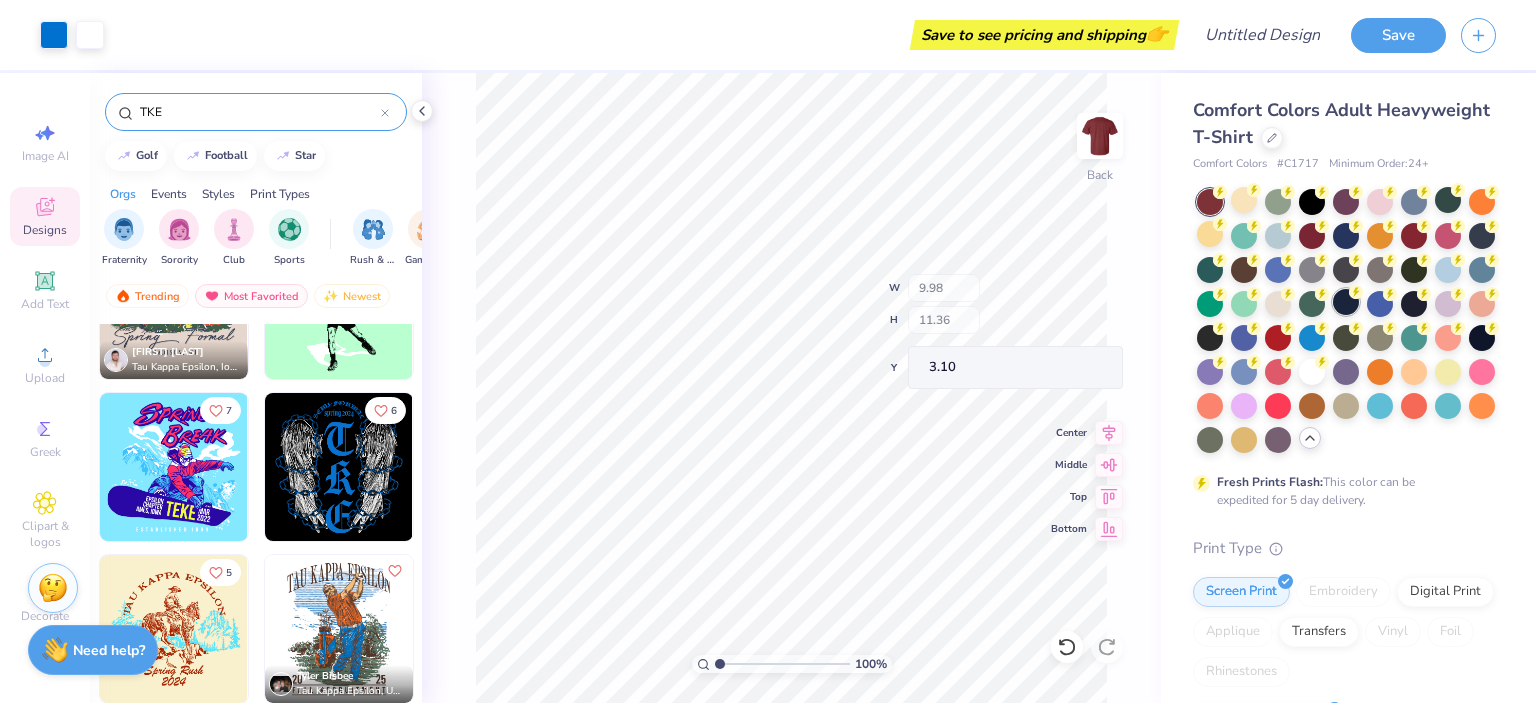 type on "1.67" 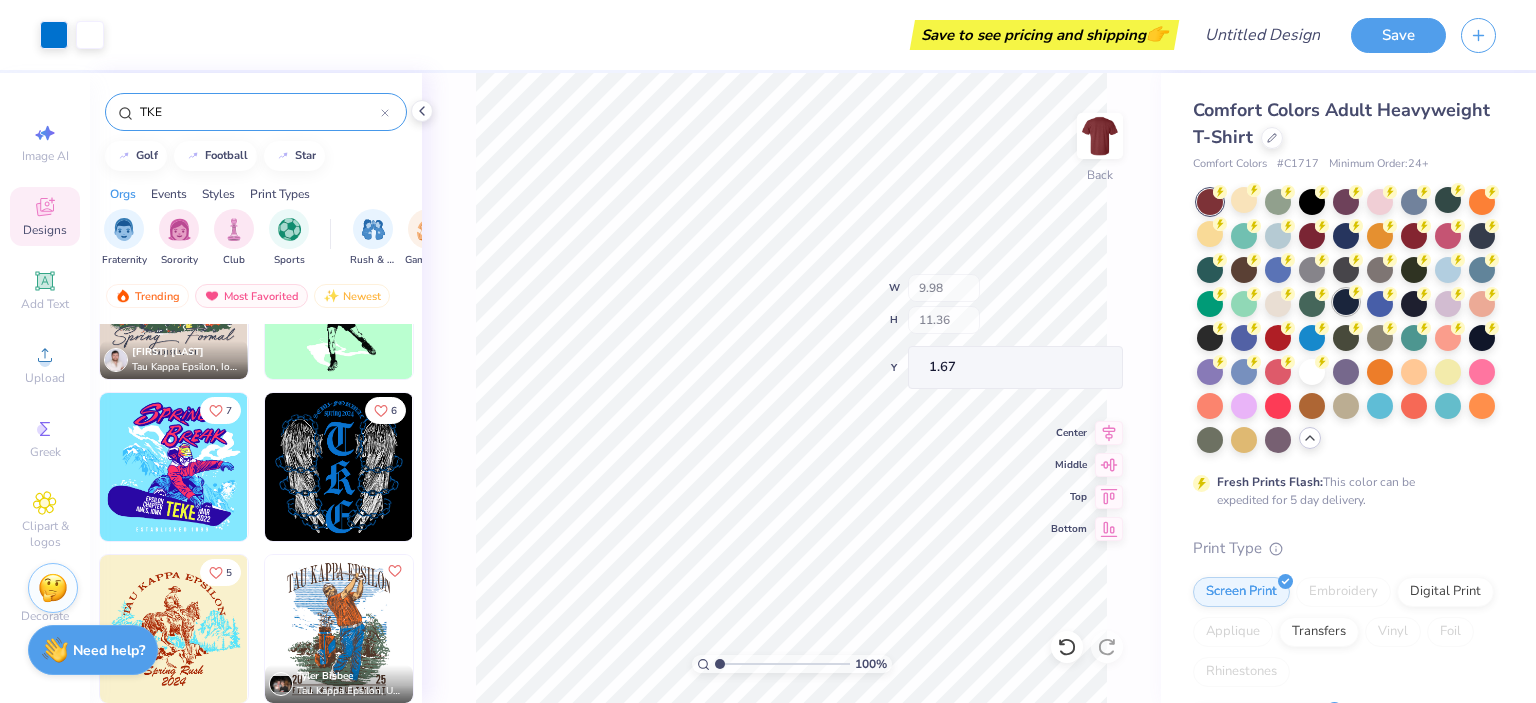 click at bounding box center [1346, 302] 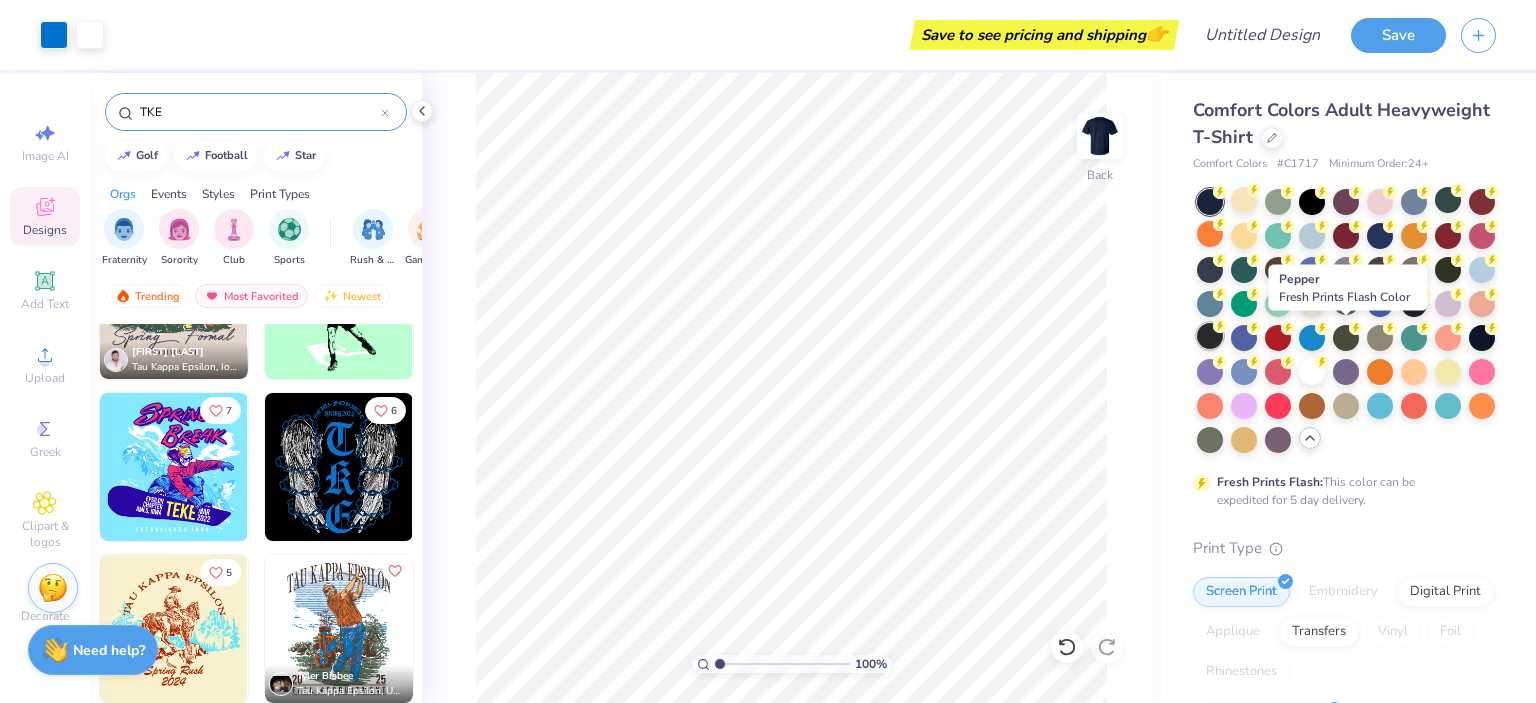 click at bounding box center [1210, 336] 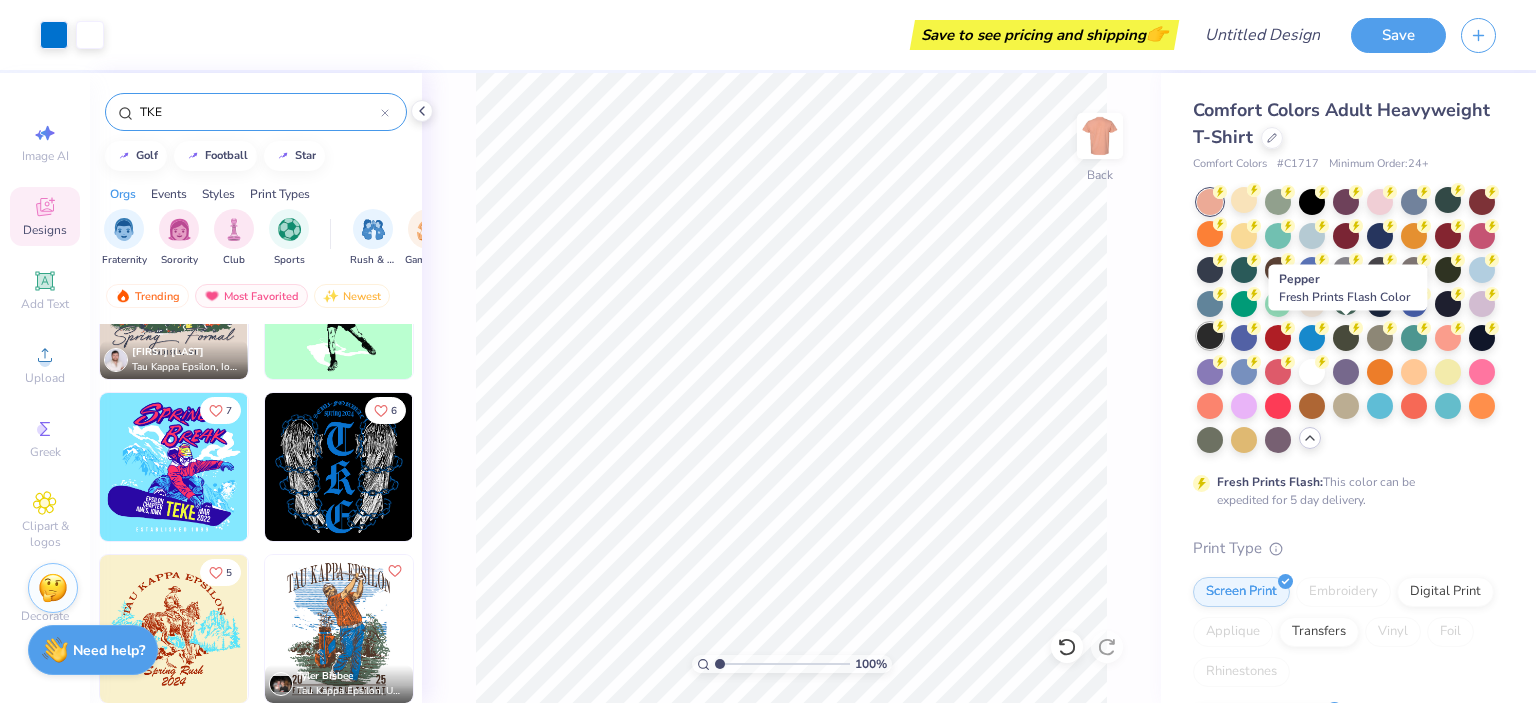 click at bounding box center (1210, 336) 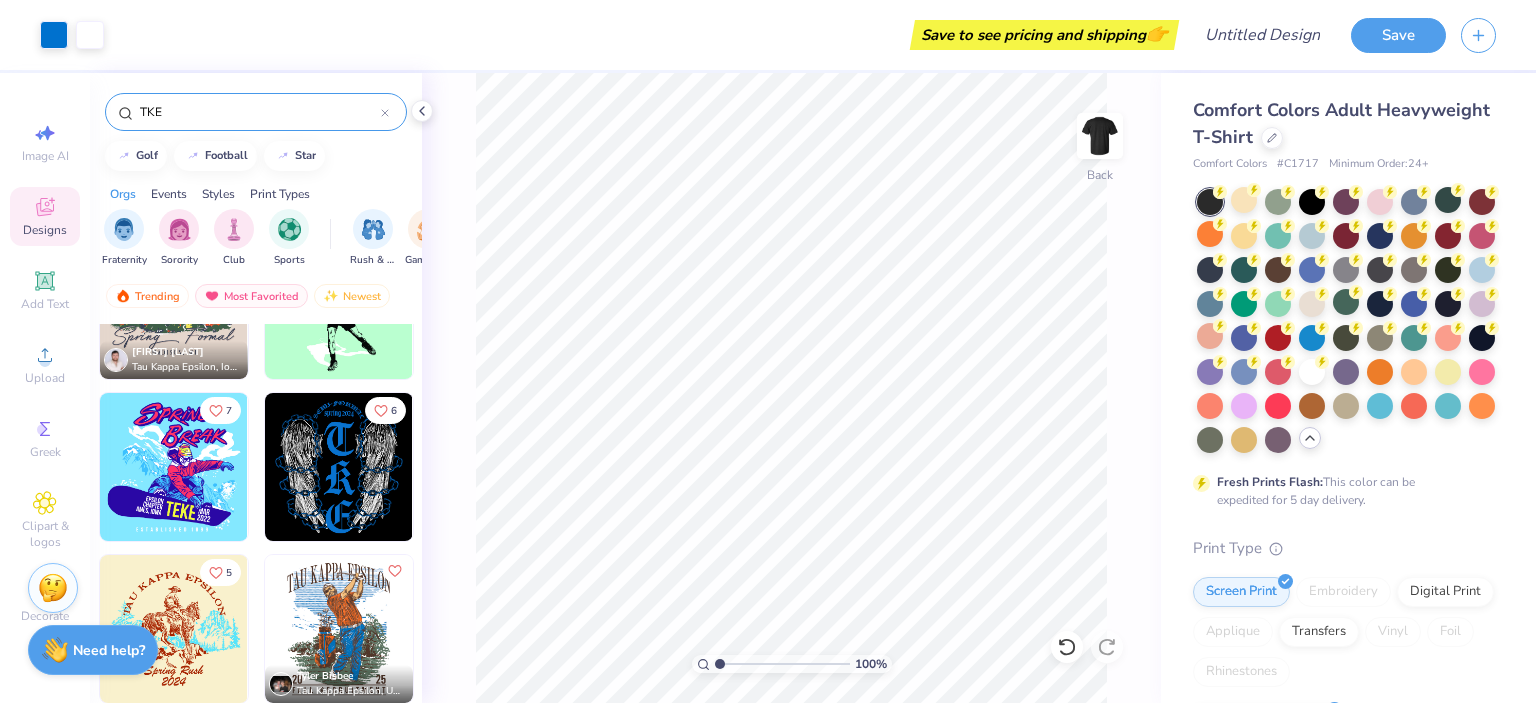 click at bounding box center [1210, 336] 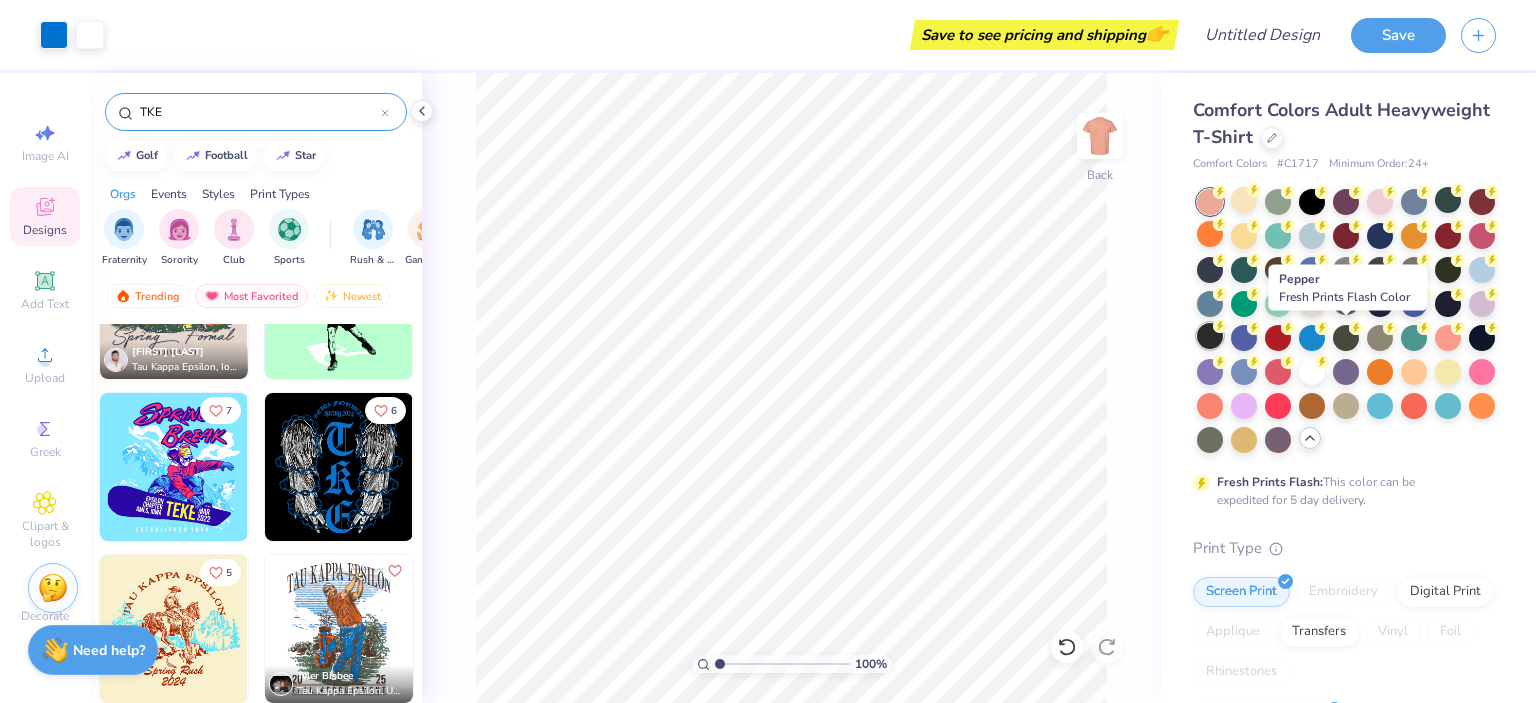 click at bounding box center [1210, 336] 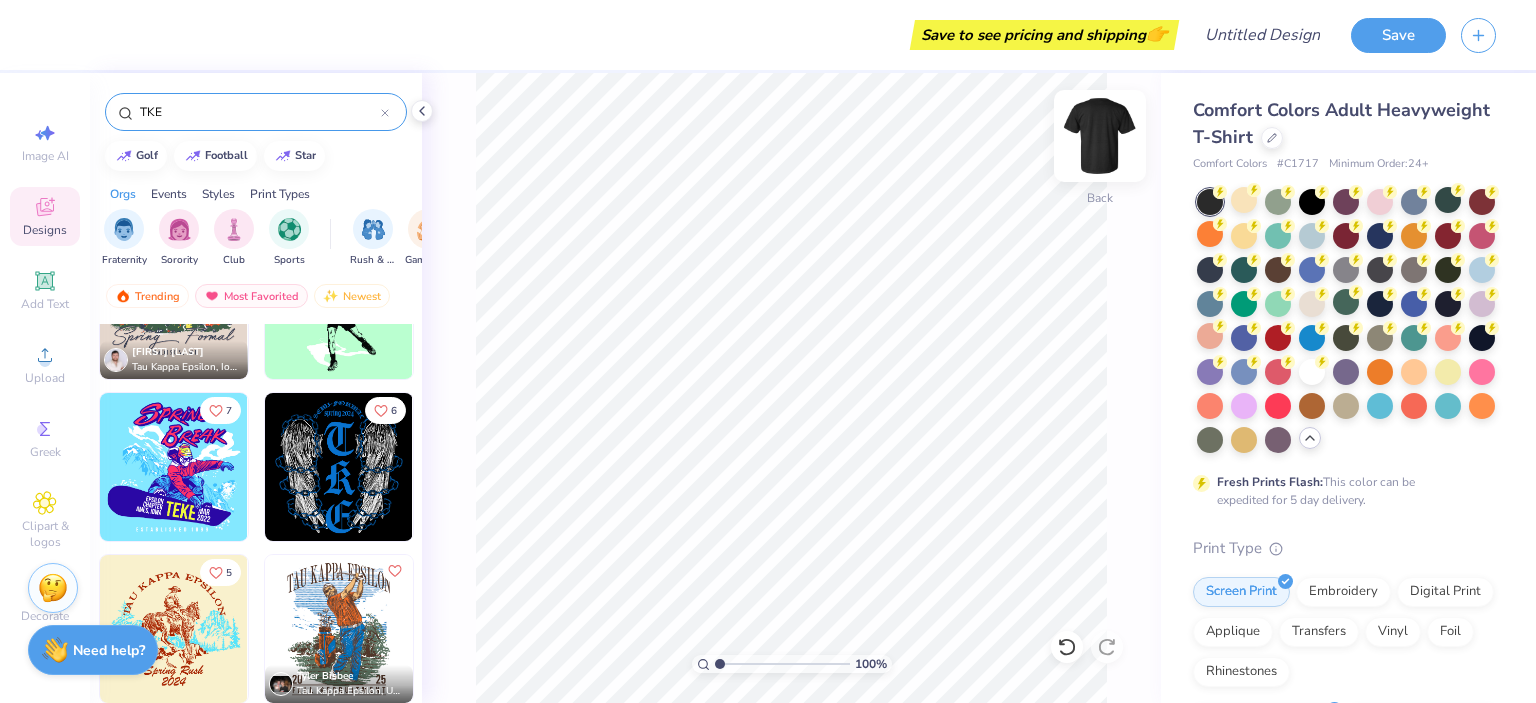 click at bounding box center [1100, 136] 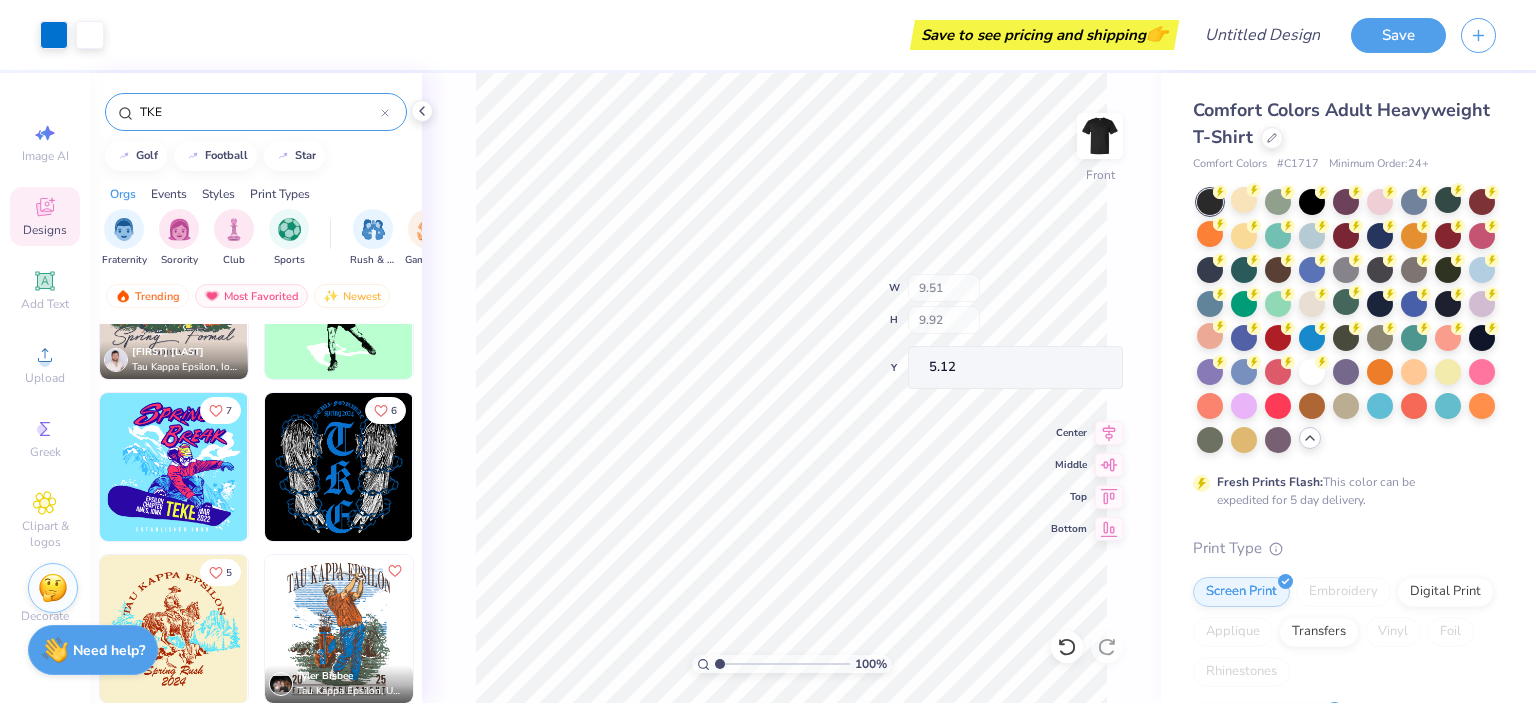 type on "4.45" 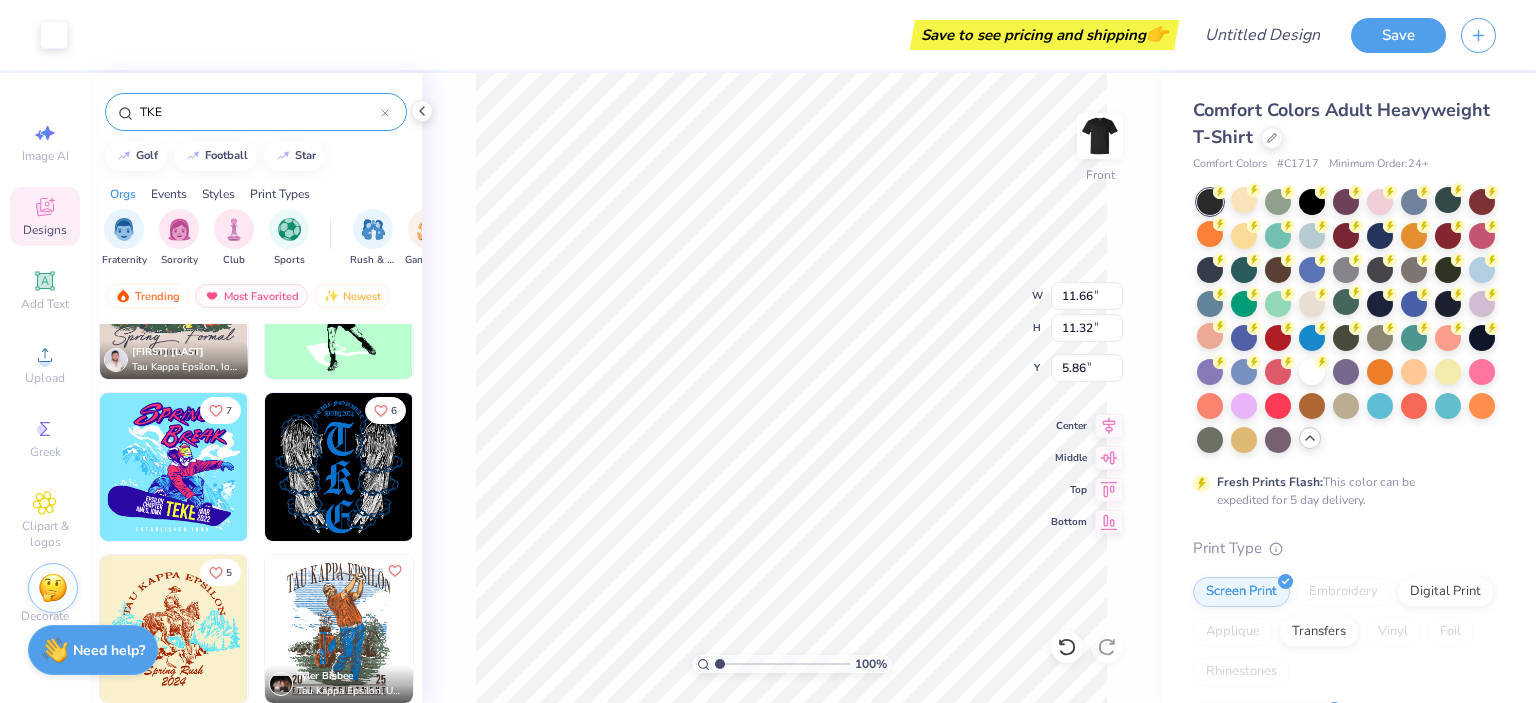 type on "11.66" 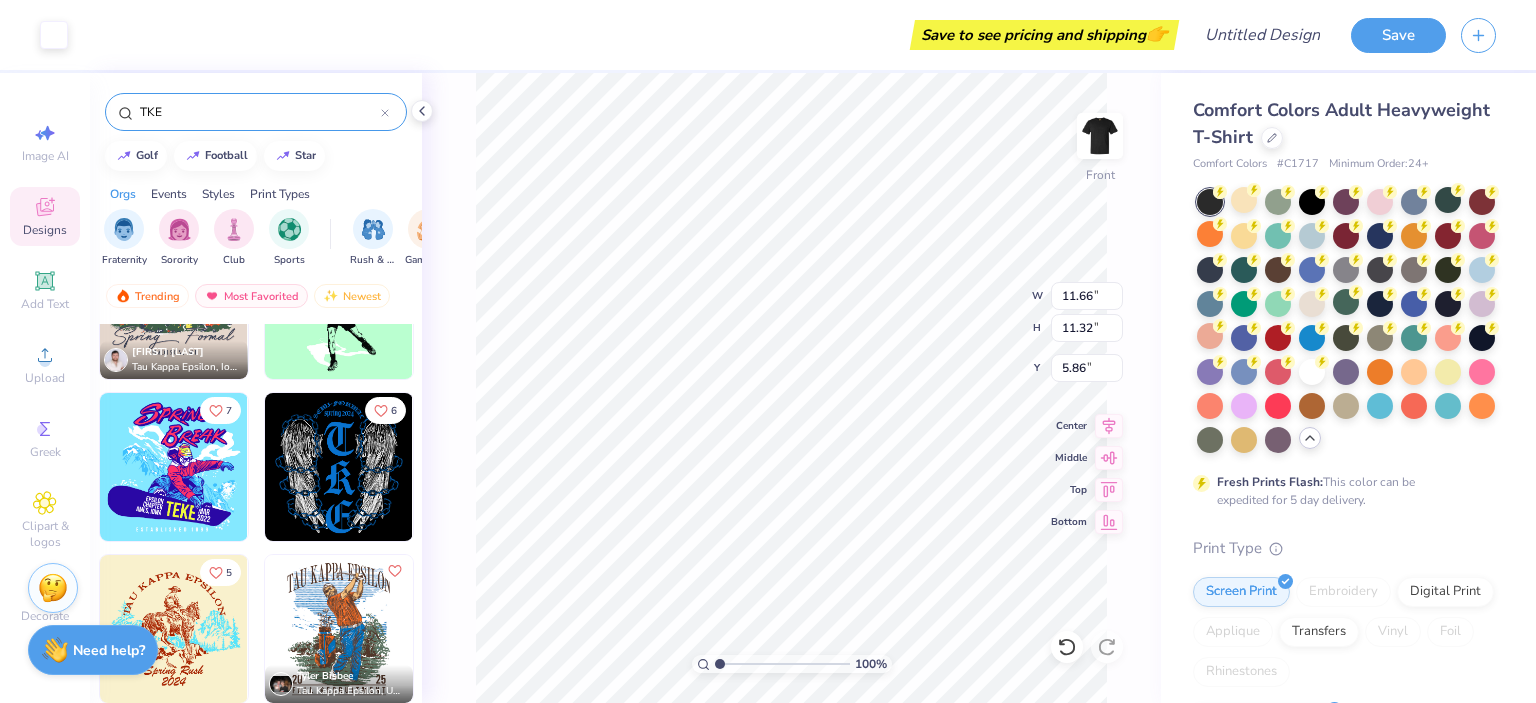 type on "11.32" 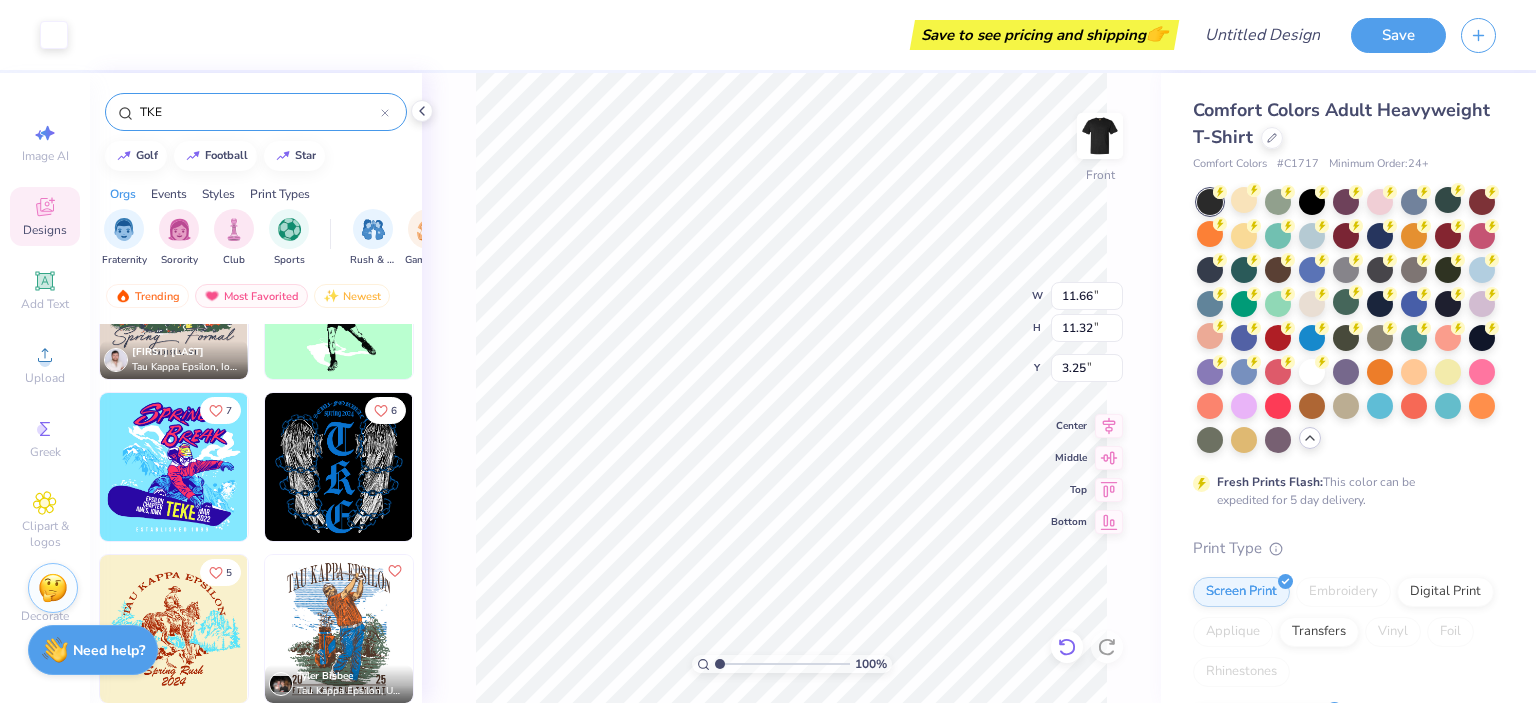type on "3.25" 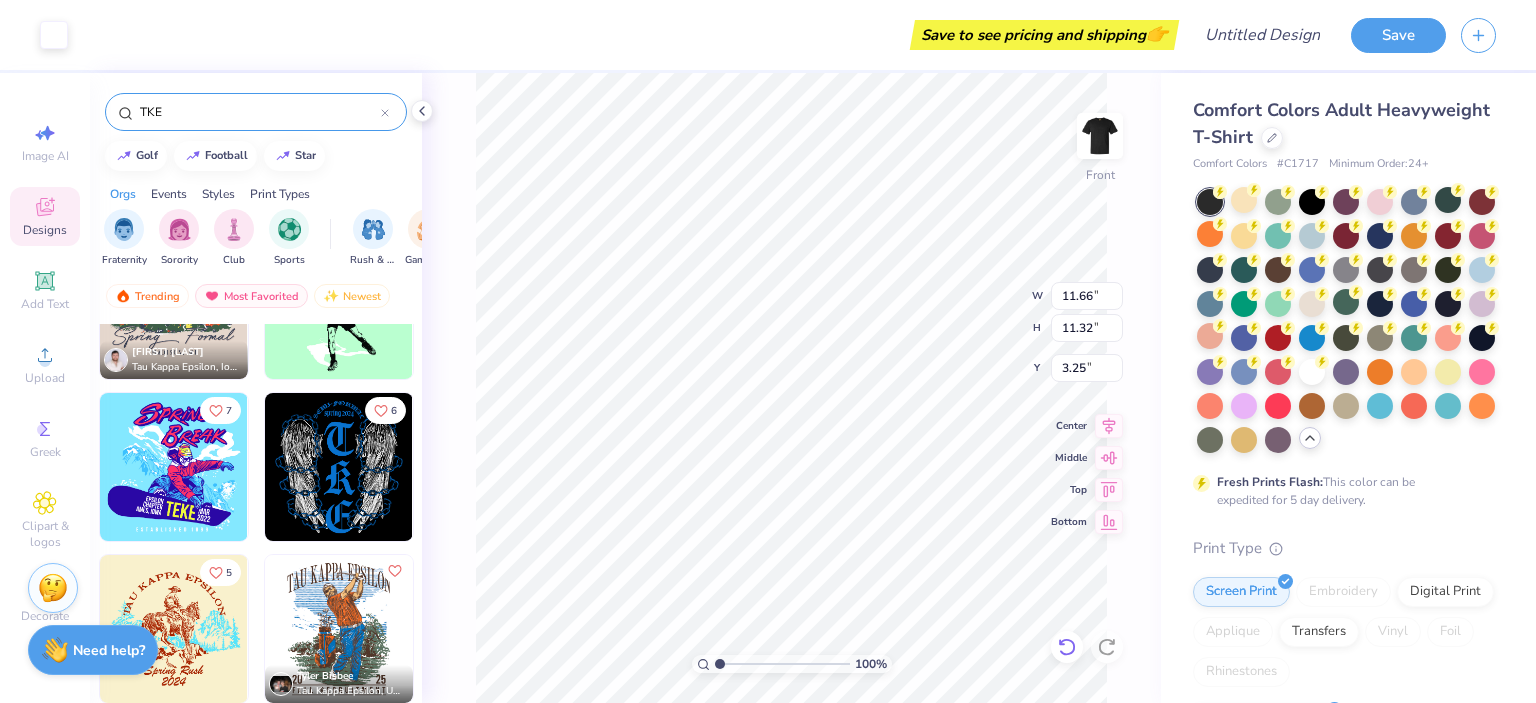 click 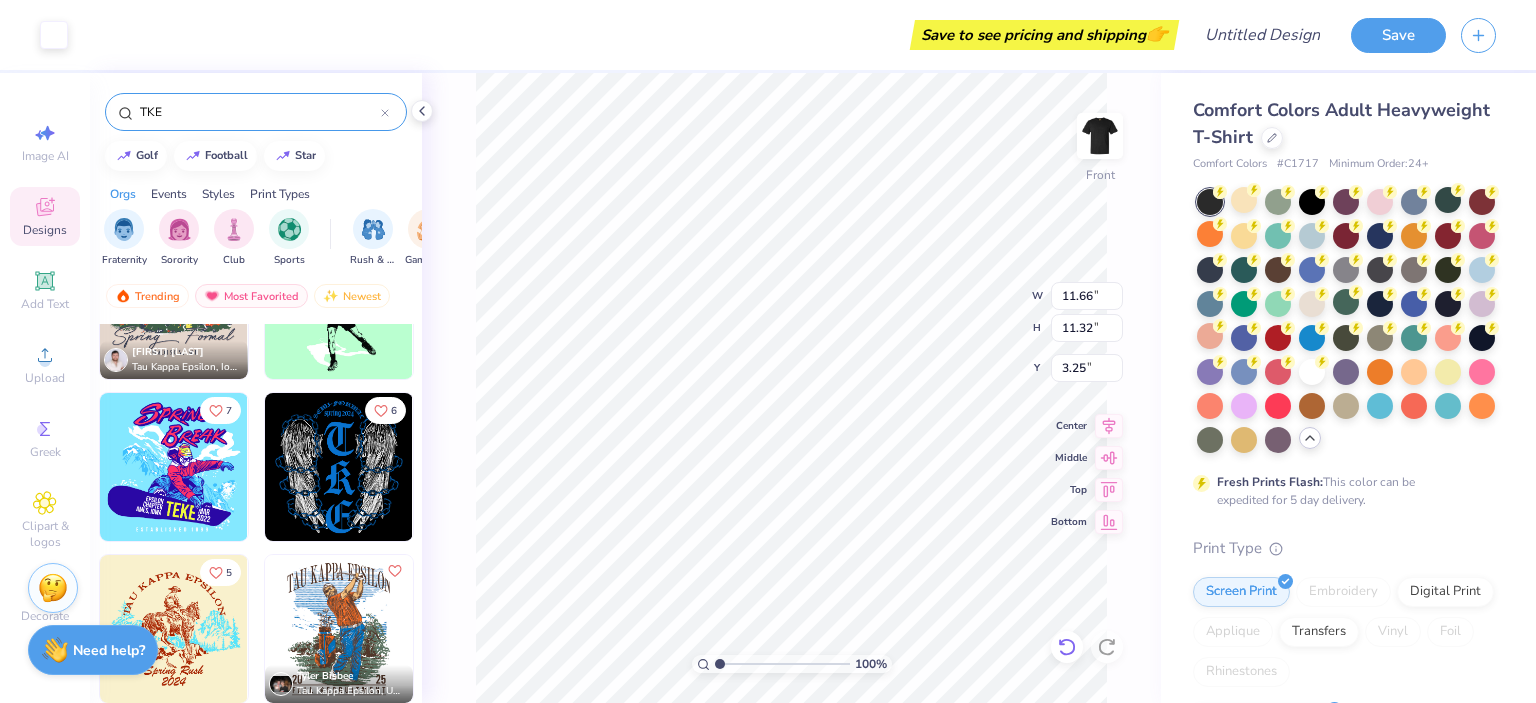 click 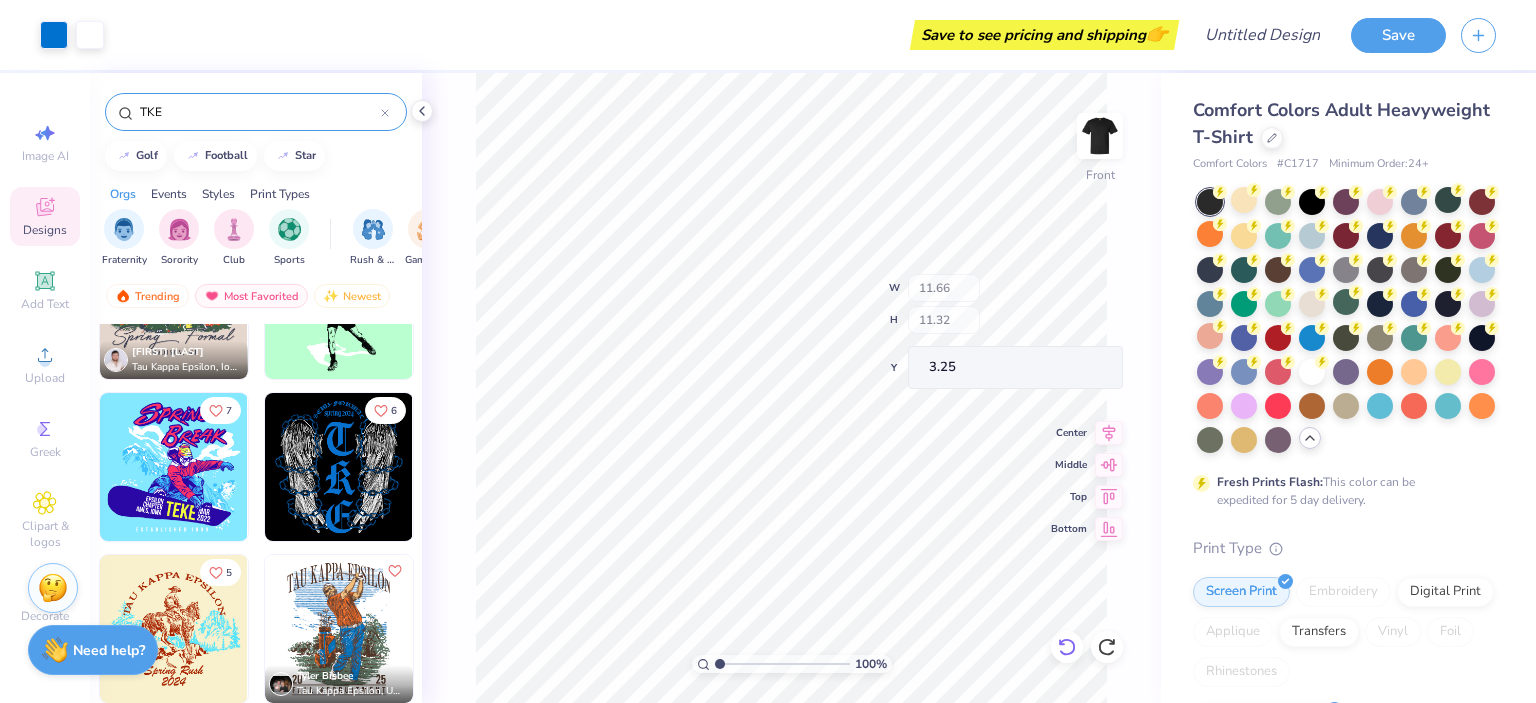 click 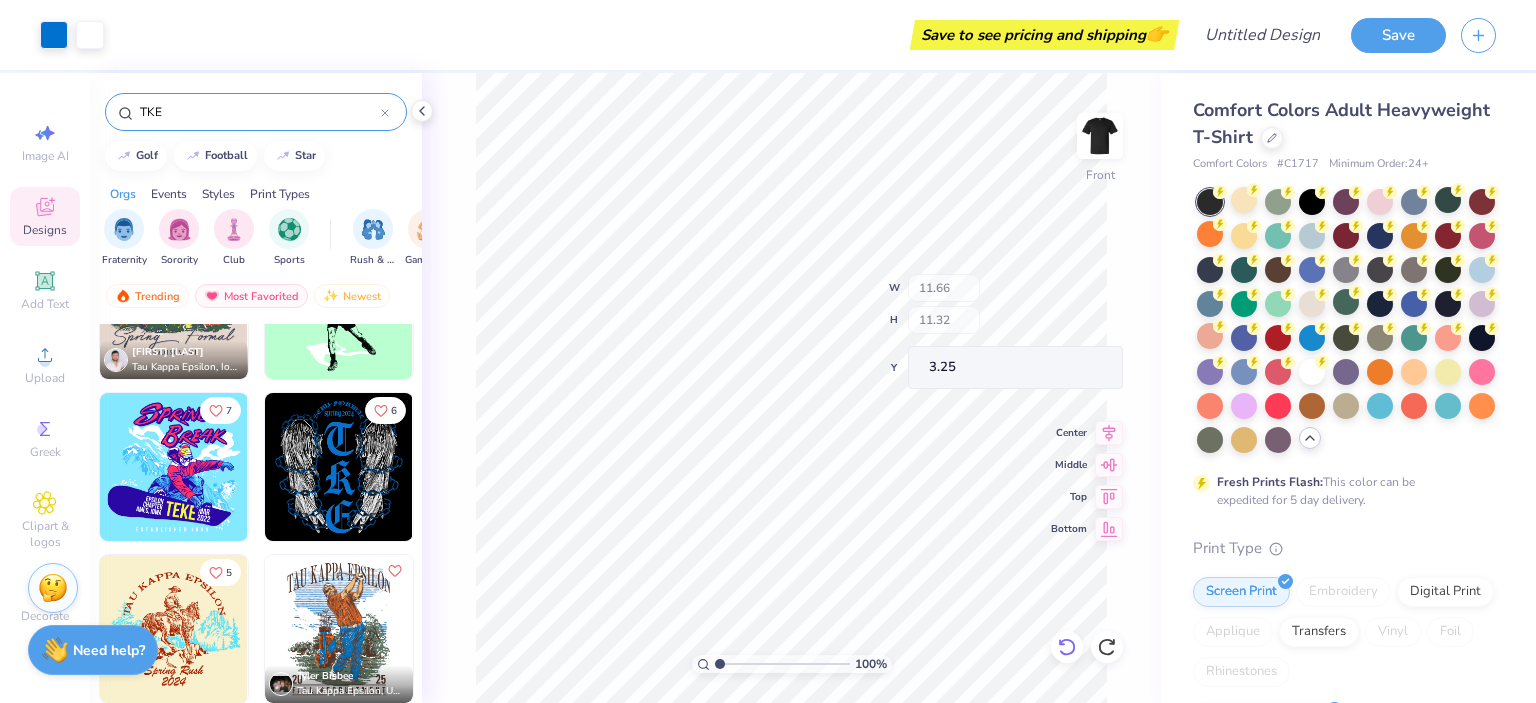 click 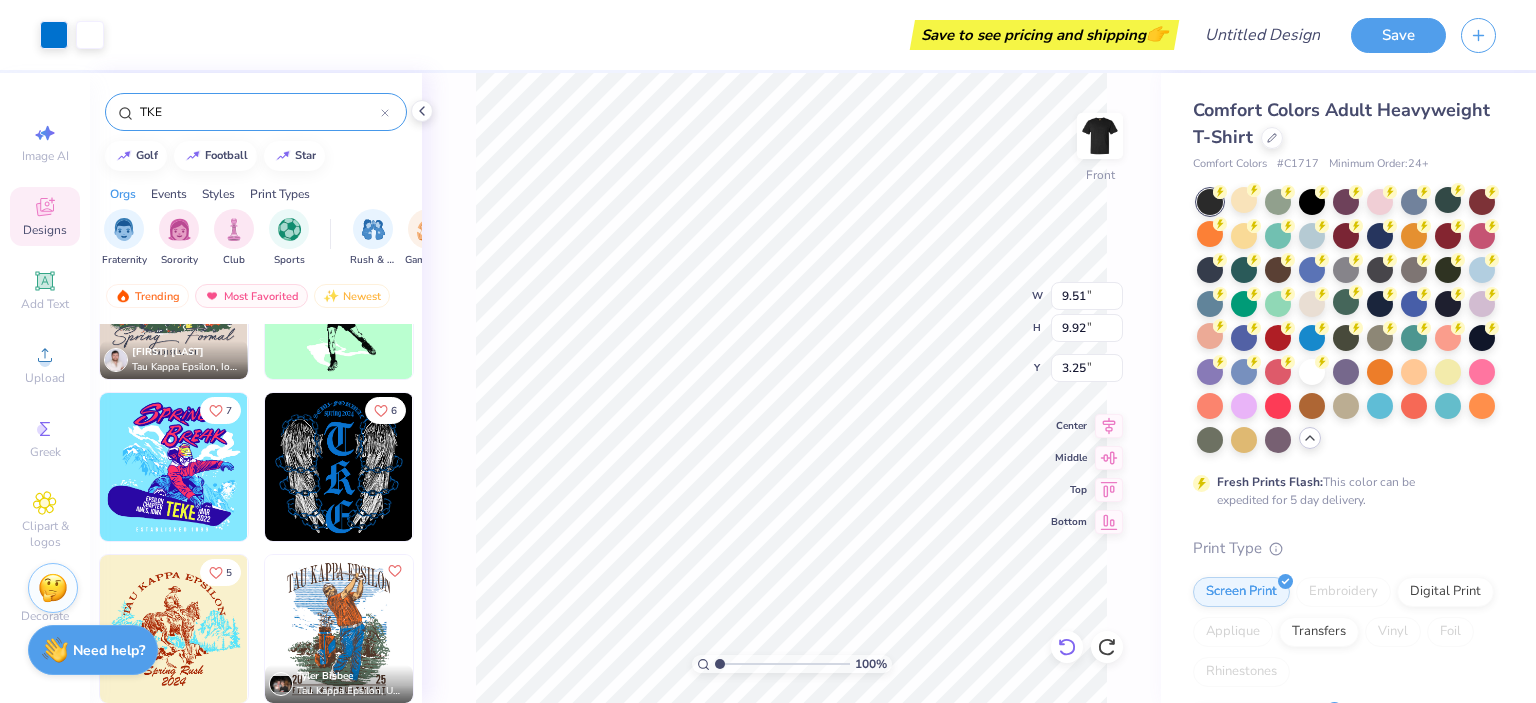type on "9.51" 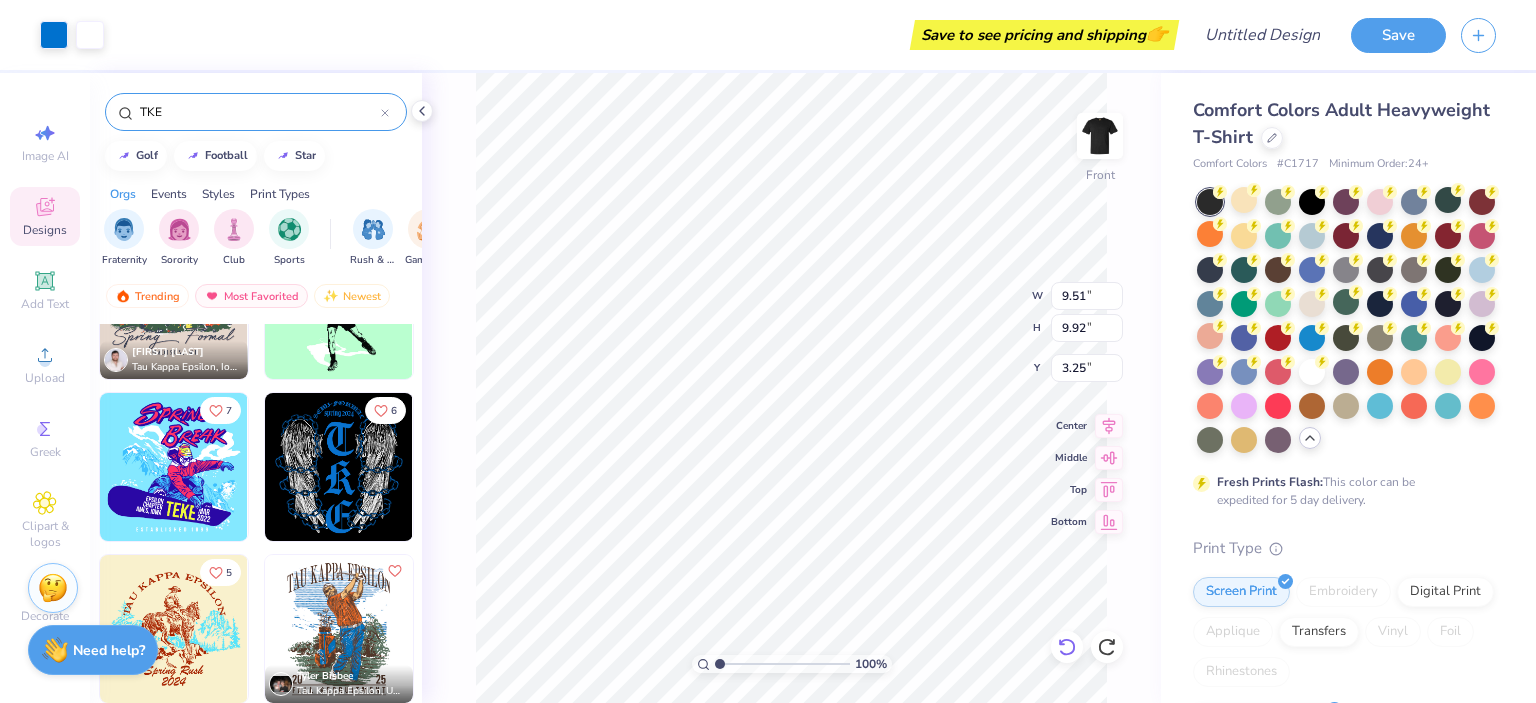 type on "9.92" 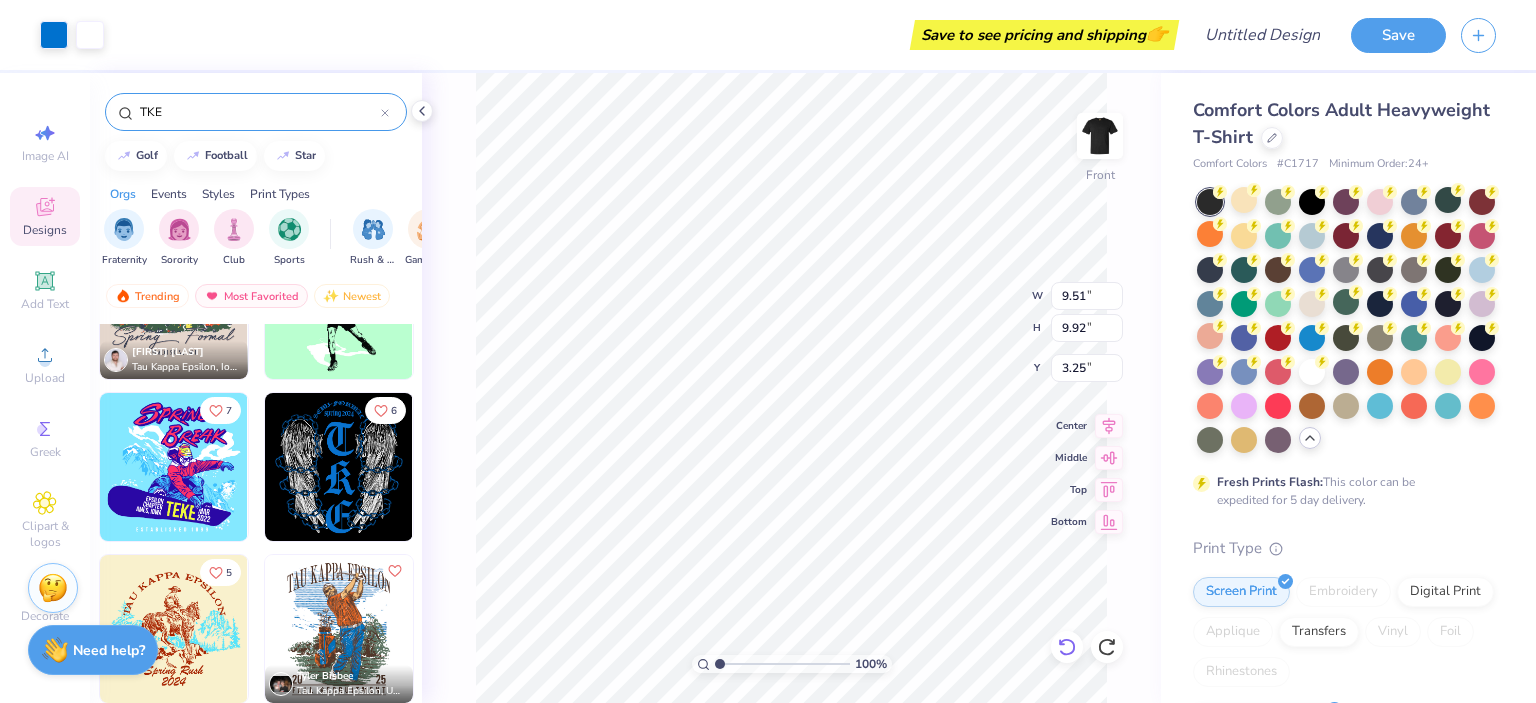 type on "5.12" 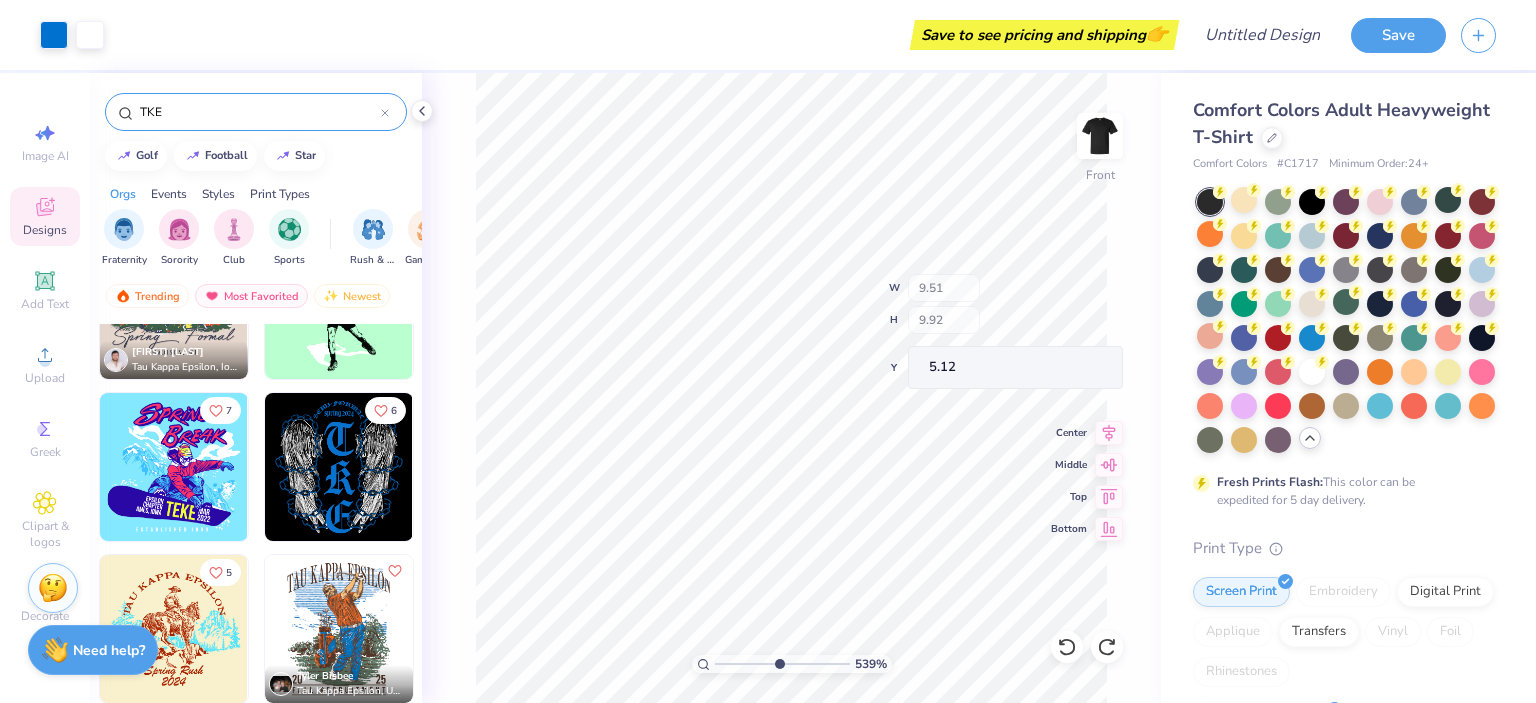 click at bounding box center (782, 664) 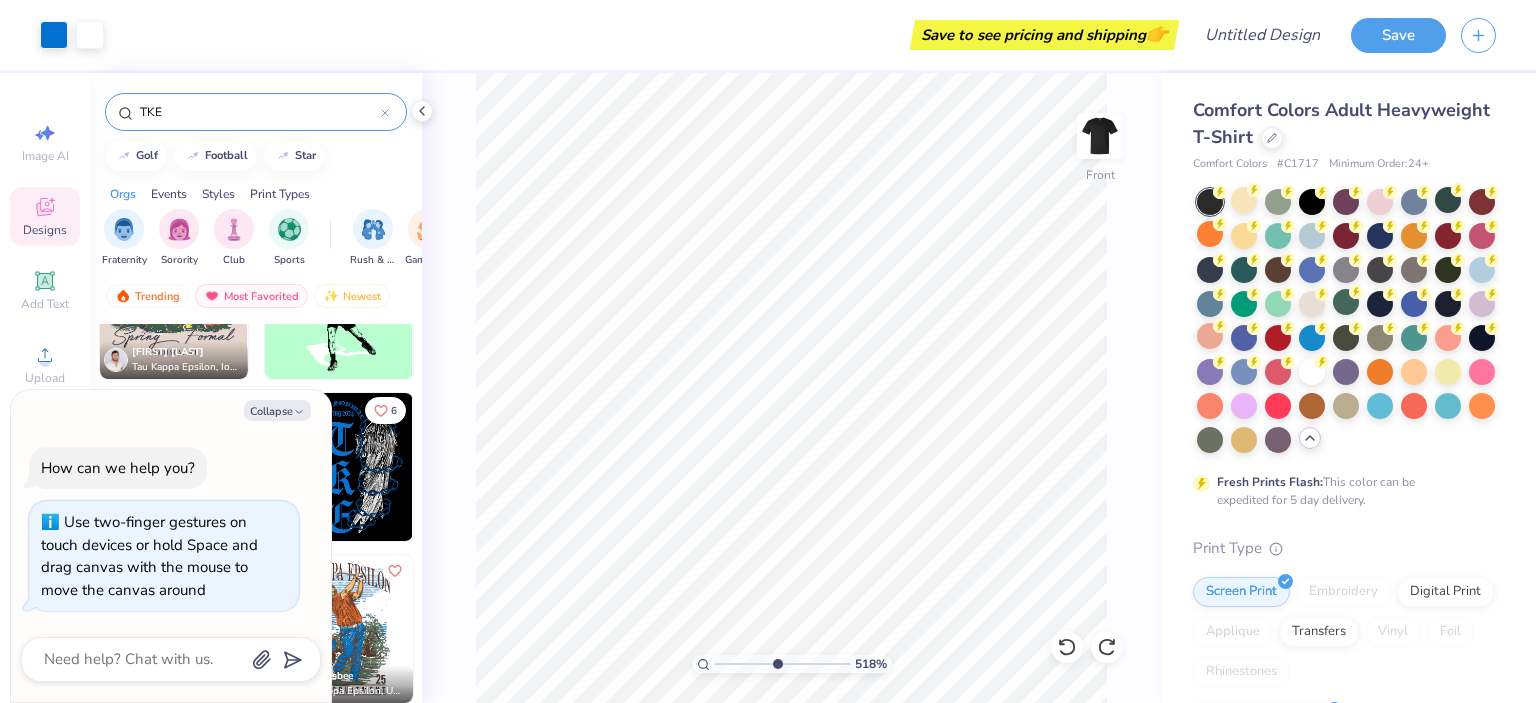 drag, startPoint x: 773, startPoint y: 664, endPoint x: 752, endPoint y: 666, distance: 21.095022 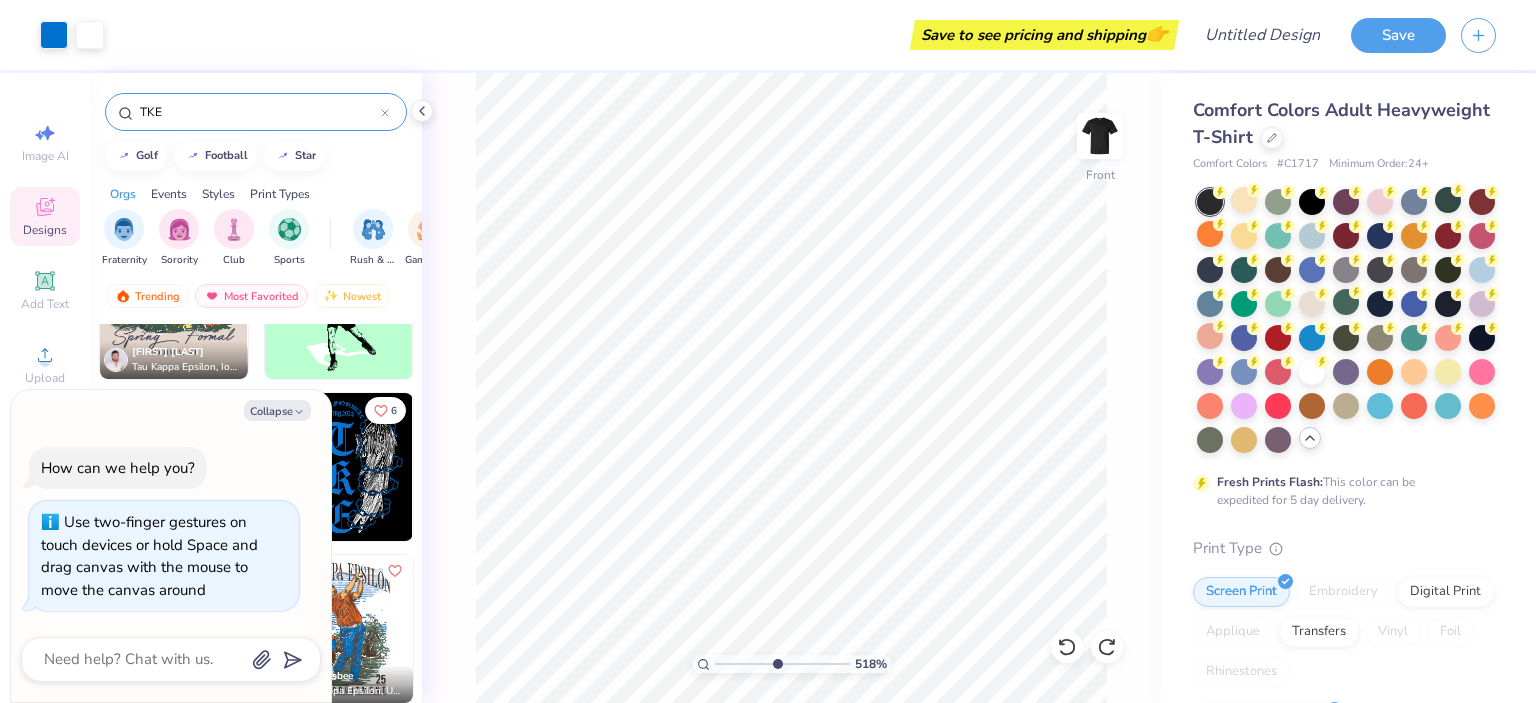 type on "3.48" 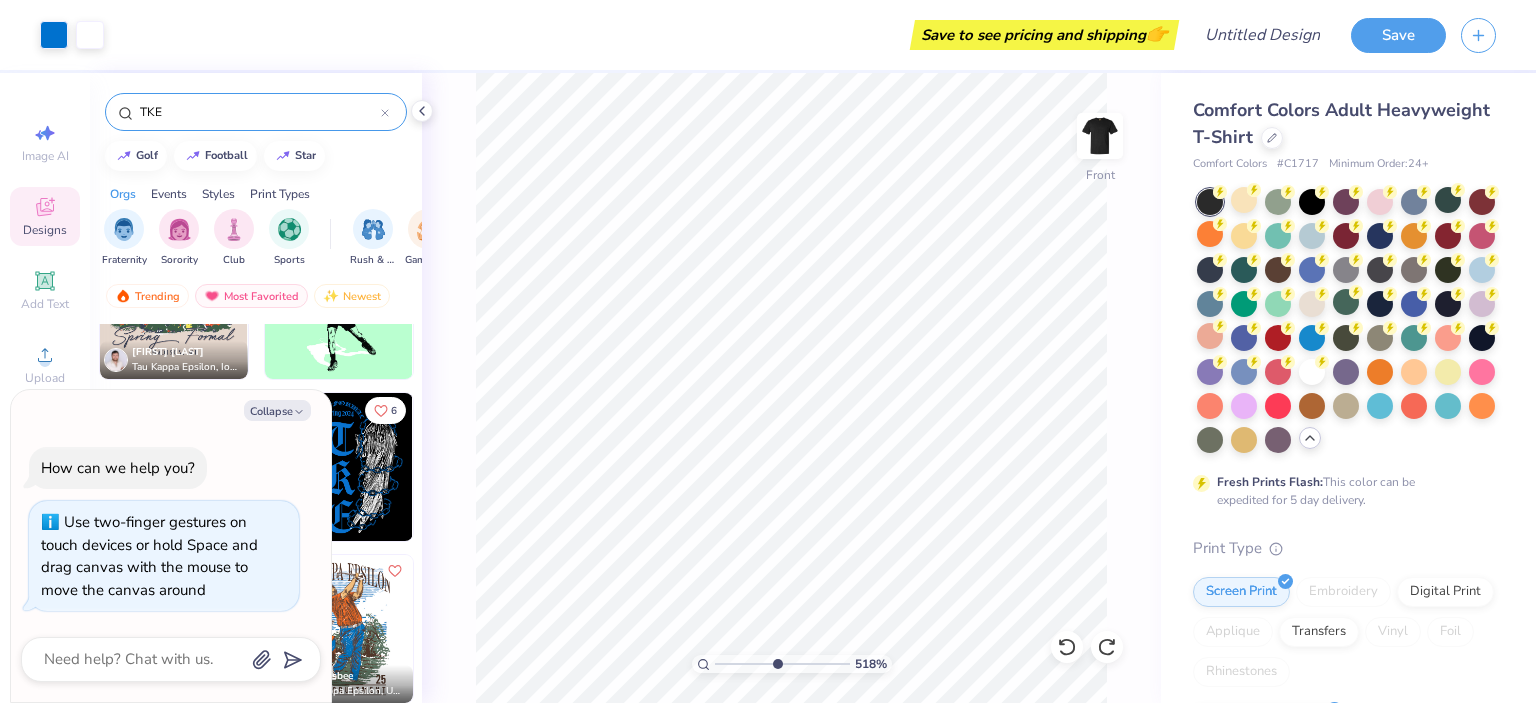 click at bounding box center (782, 664) 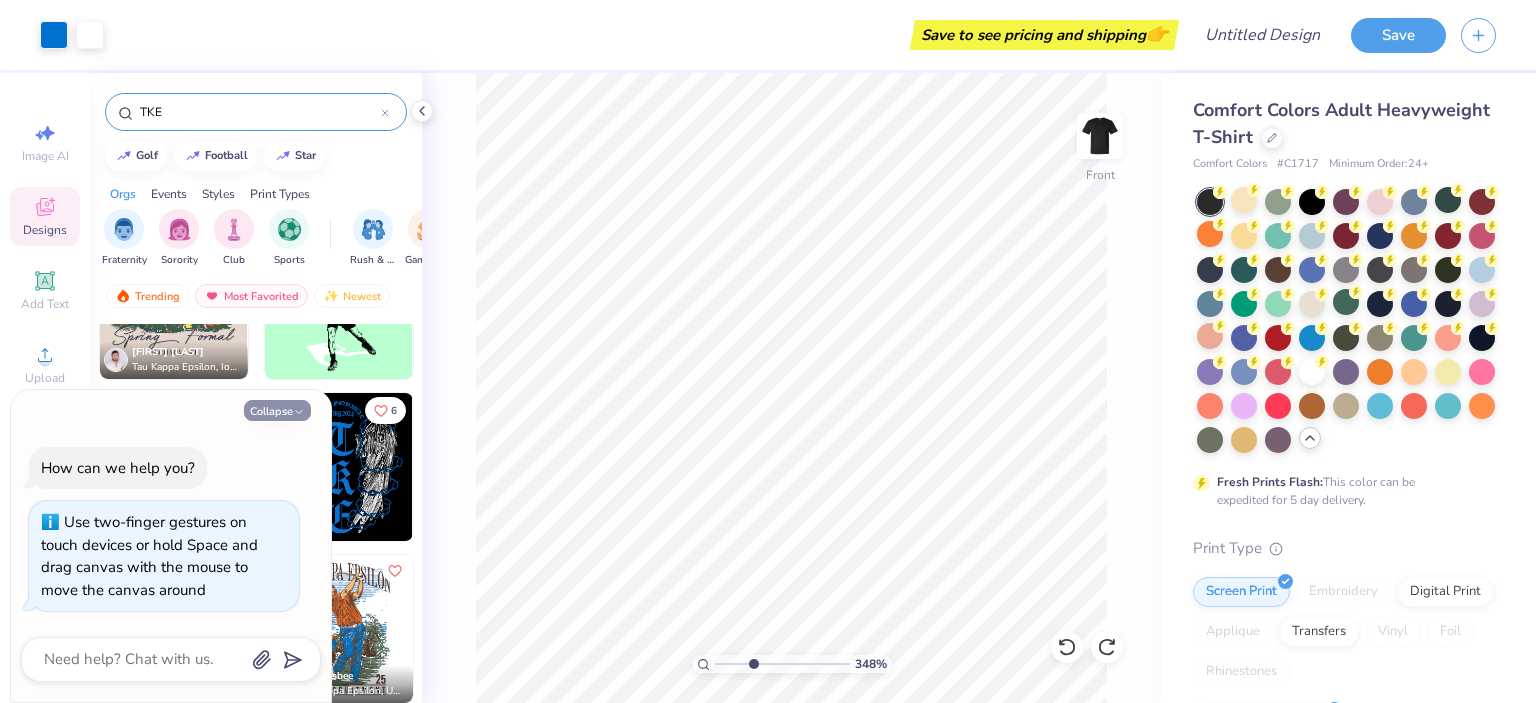 click 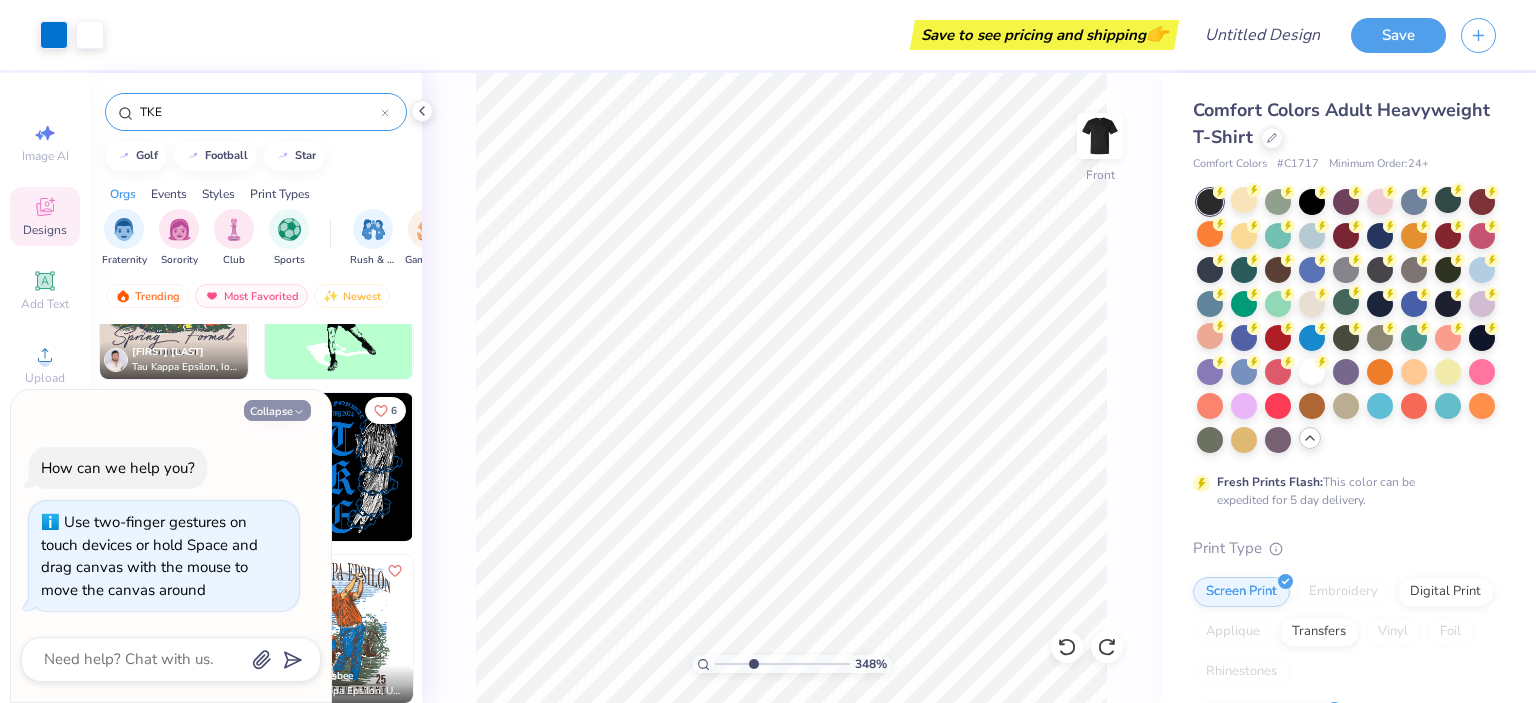 type on "x" 